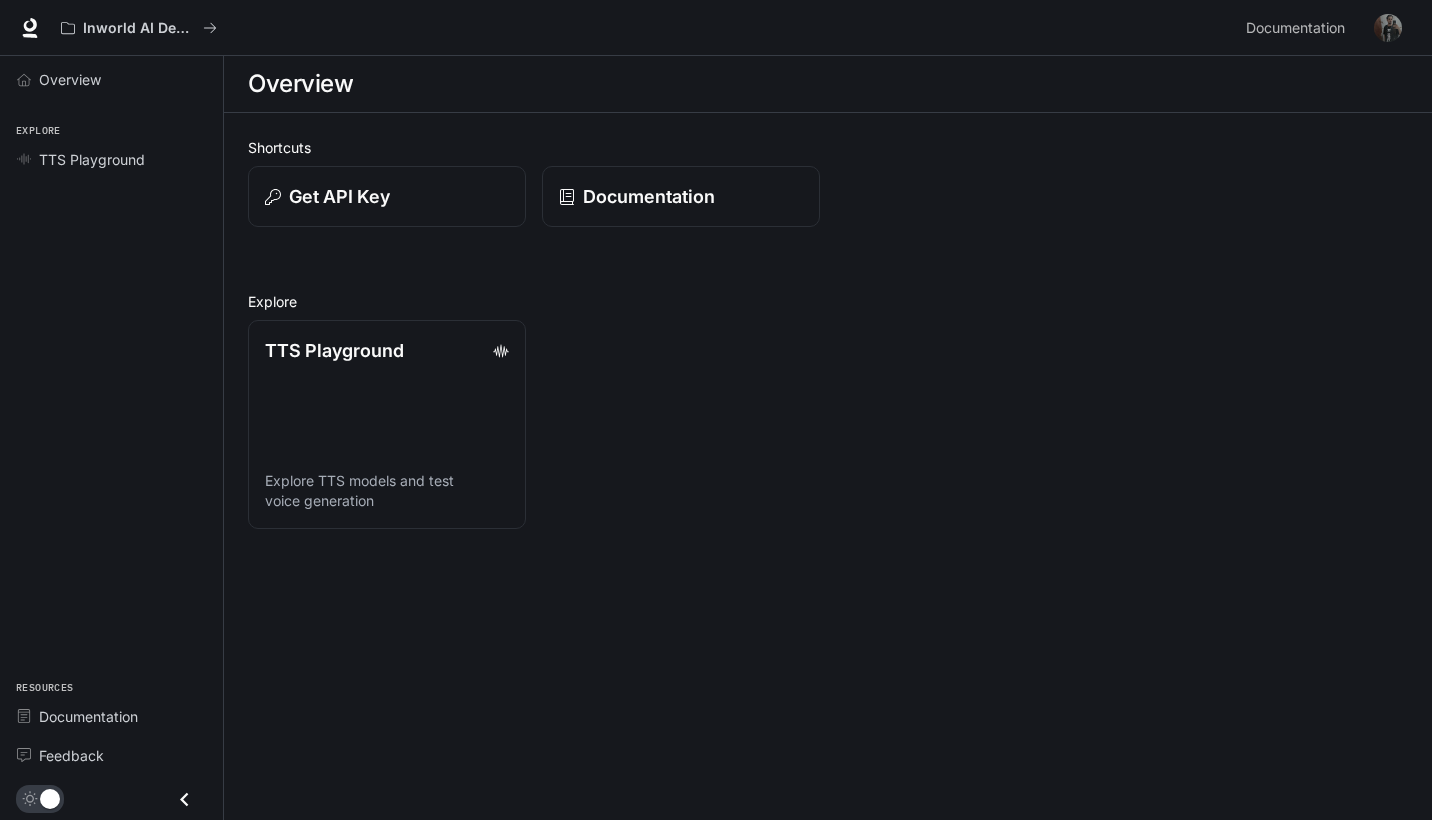 scroll, scrollTop: 0, scrollLeft: 0, axis: both 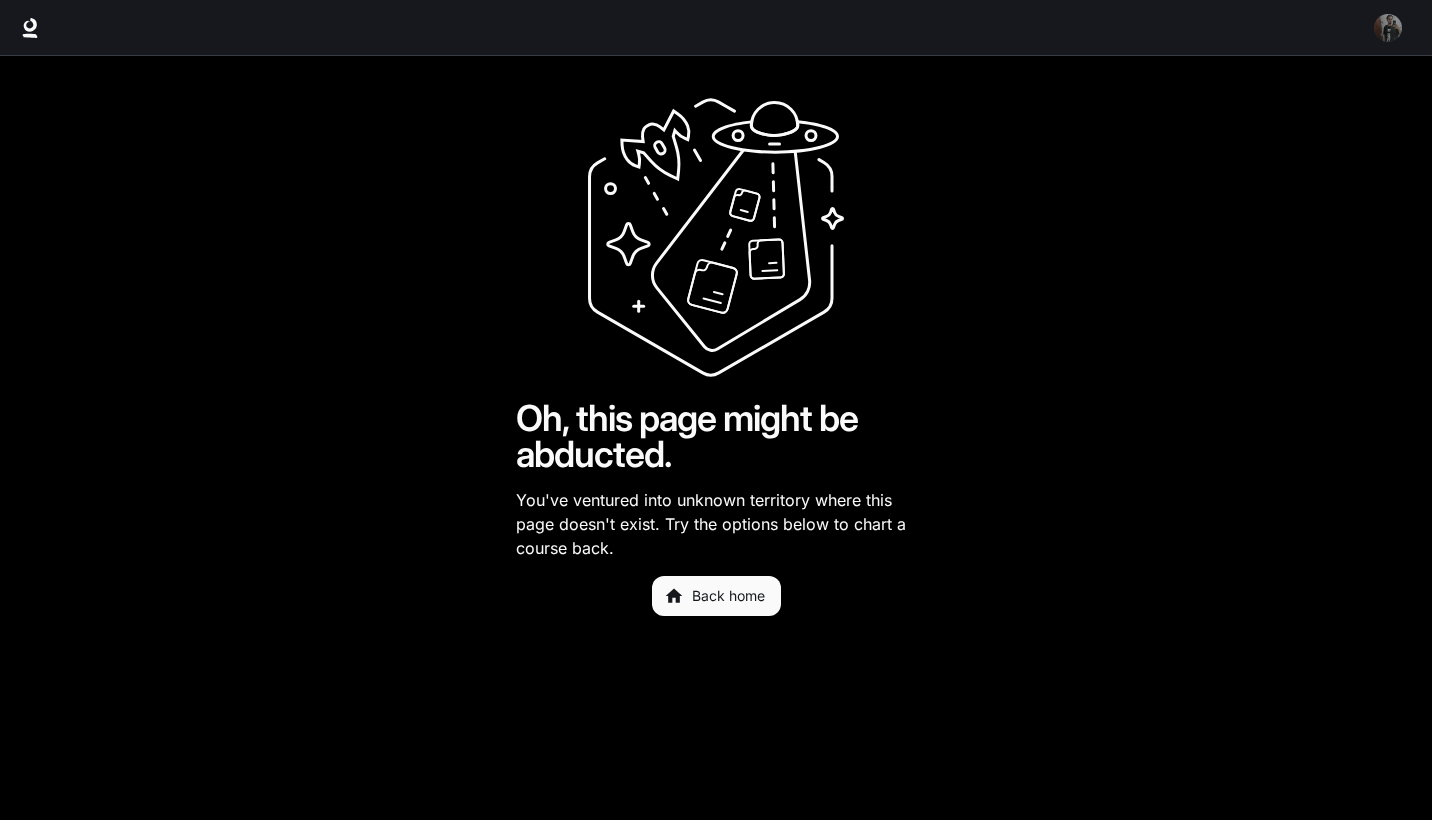 click on "Oh, this page might be abducted. You've ventured into unknown territory where this page doesn't exist. Try the options below to chart a course back. Back home" at bounding box center [716, 356] 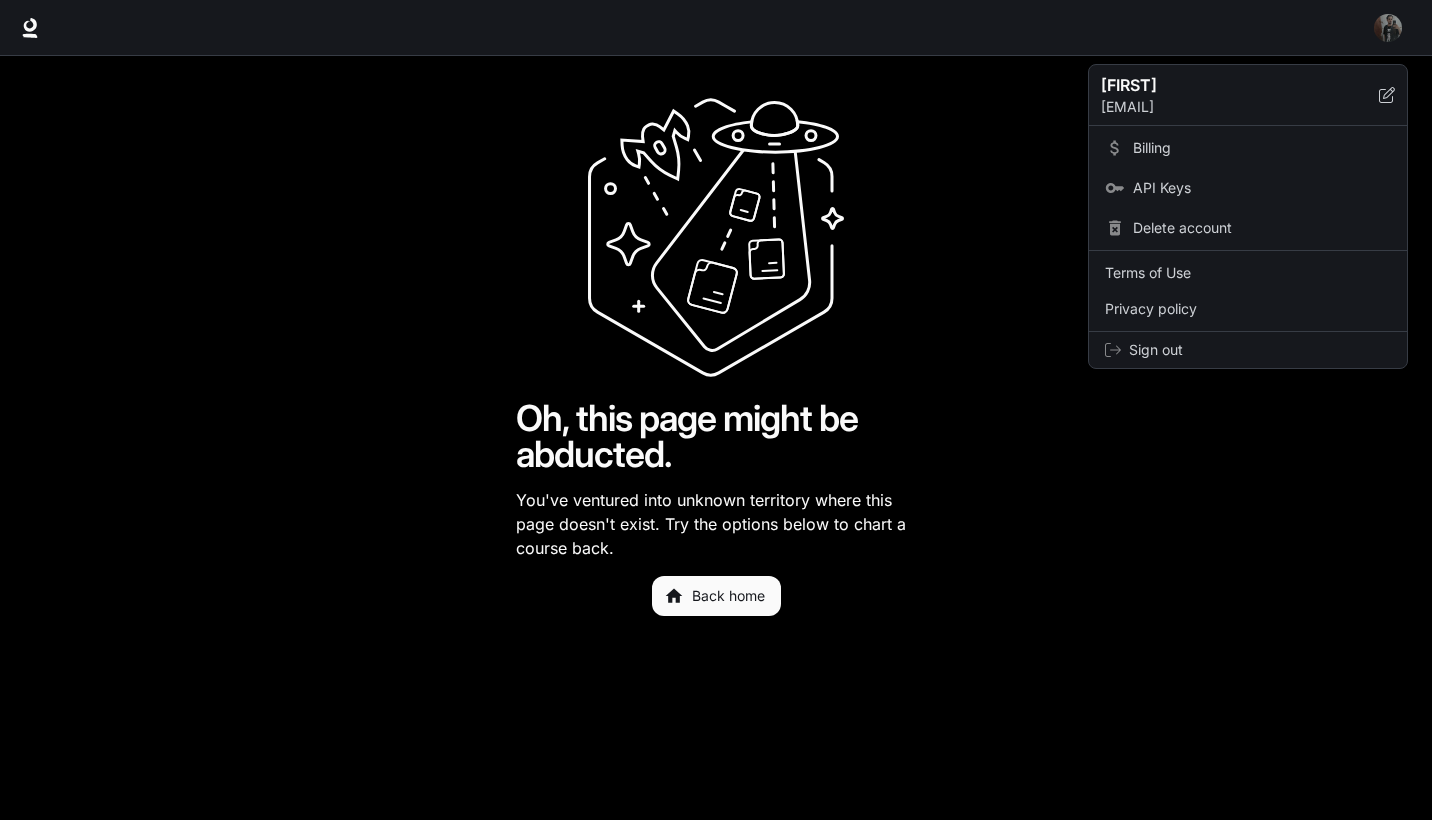 click at bounding box center [716, 410] 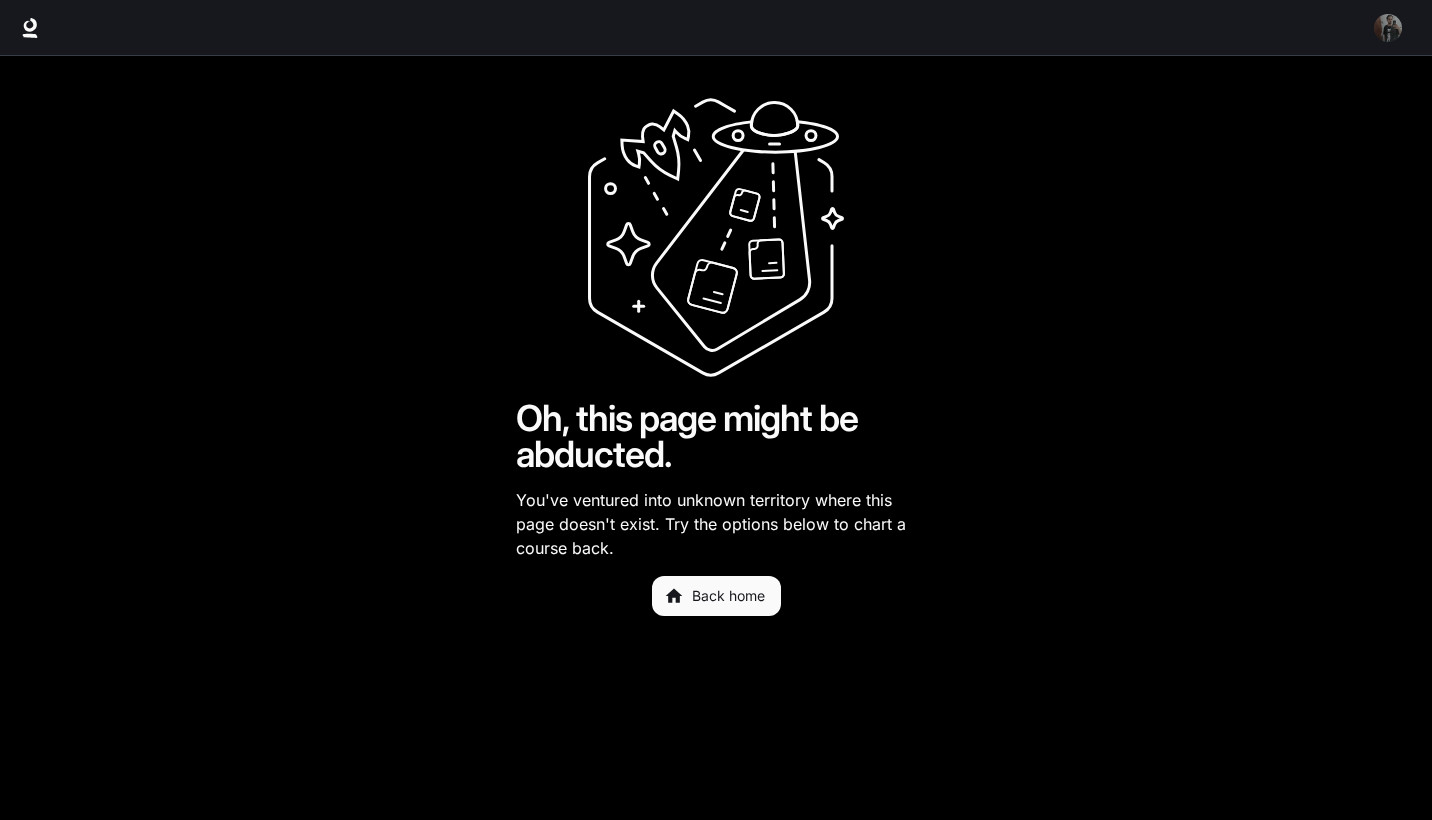 click 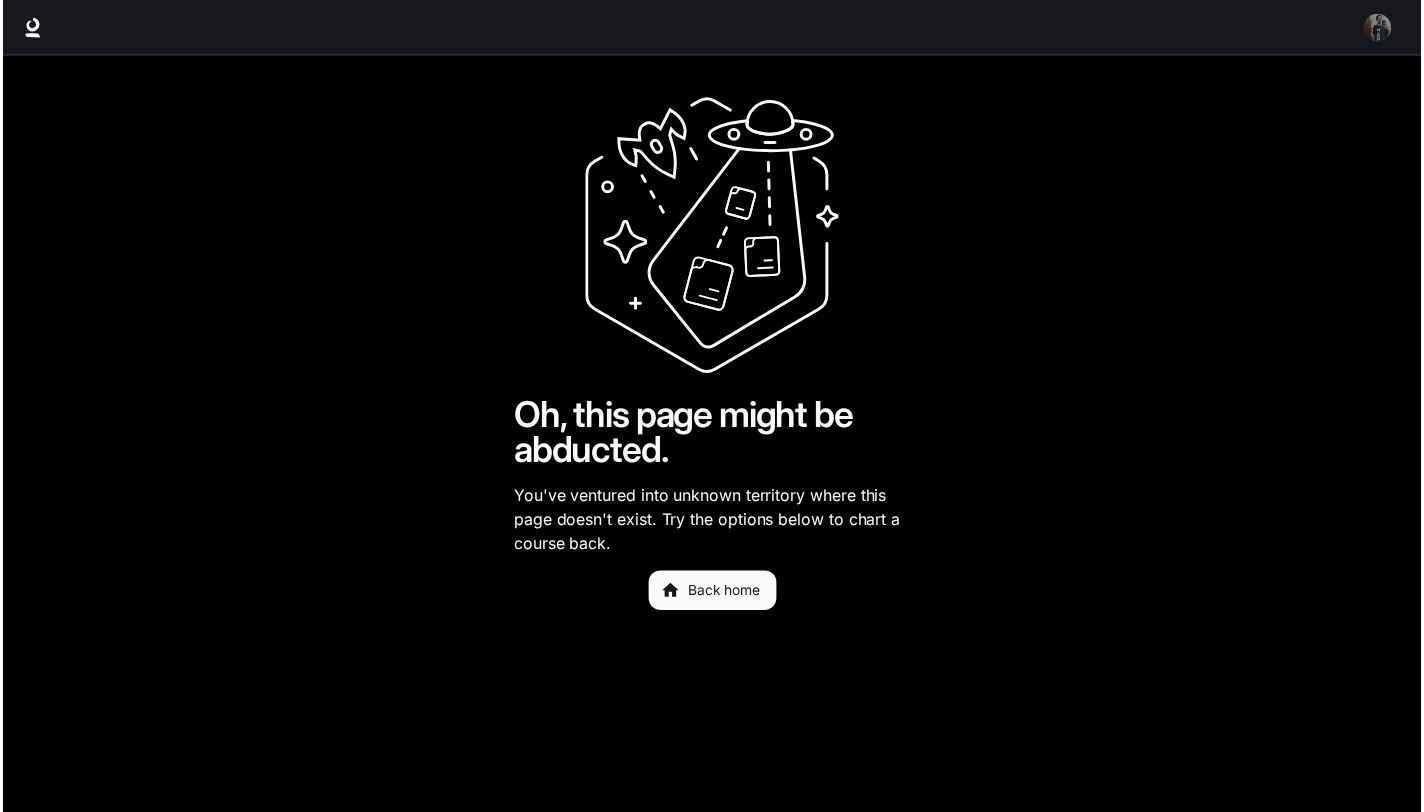 scroll, scrollTop: 0, scrollLeft: 0, axis: both 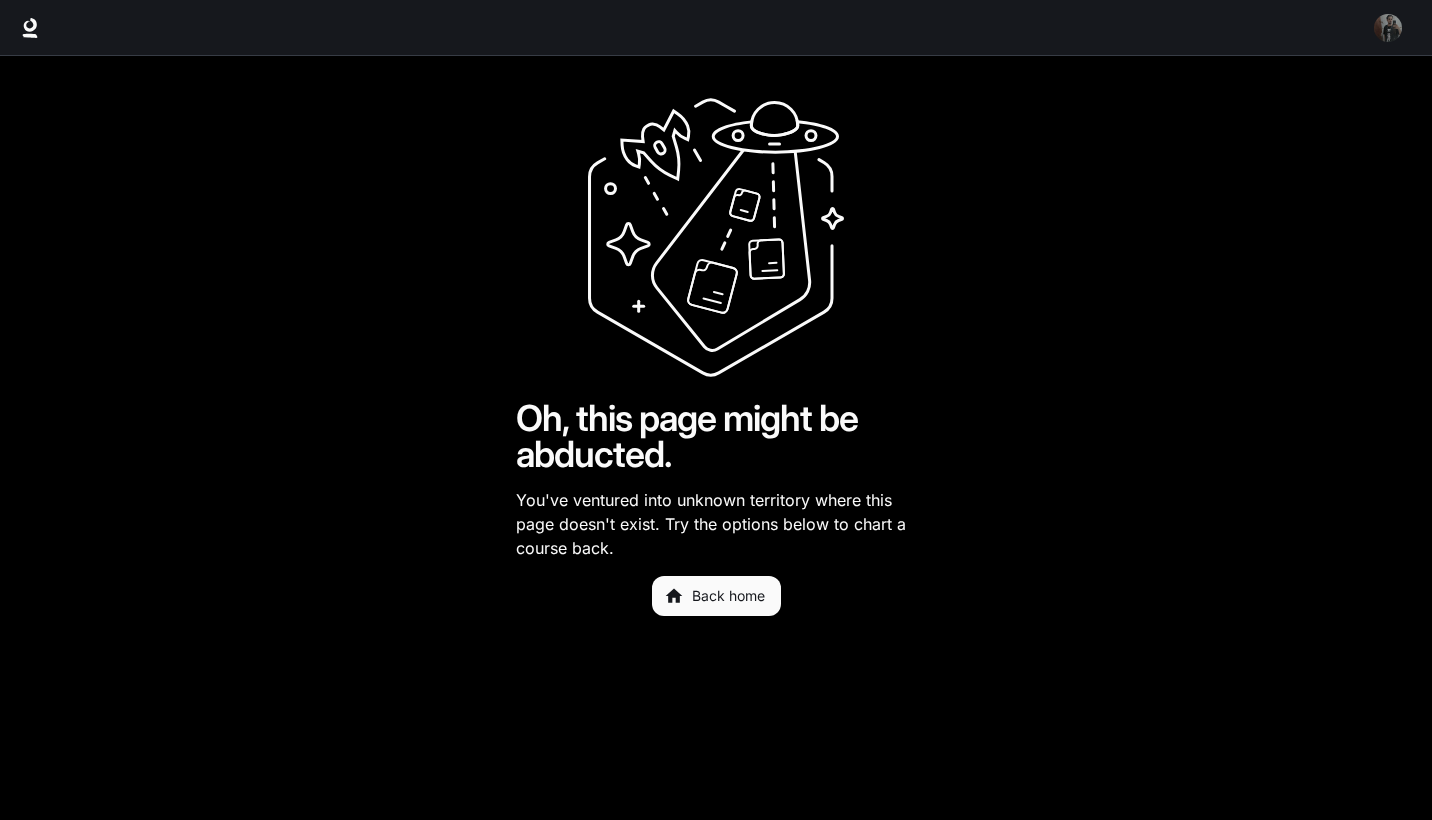 click on "Back home" at bounding box center (716, 596) 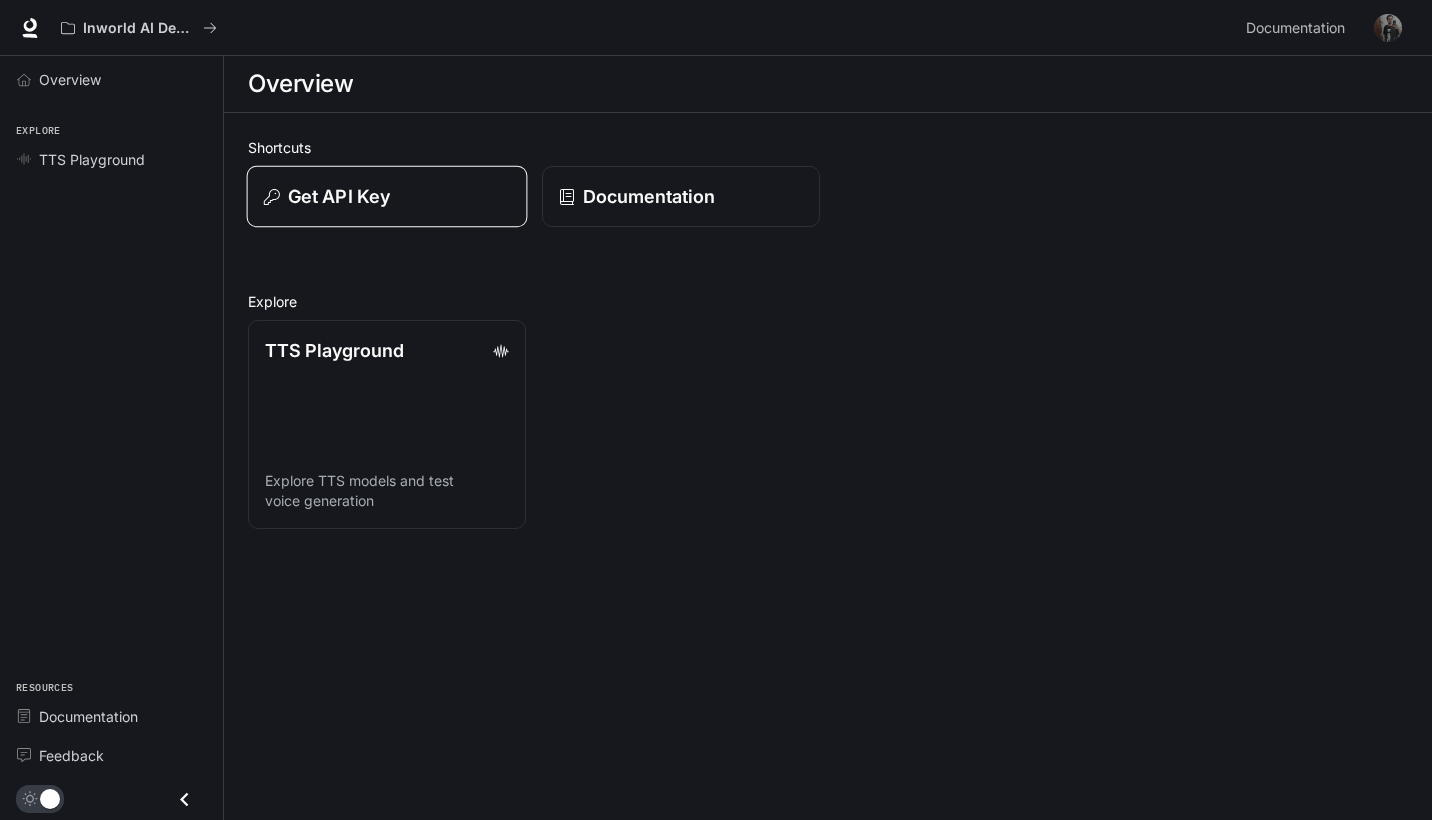 click on "Get API Key" at bounding box center (387, 196) 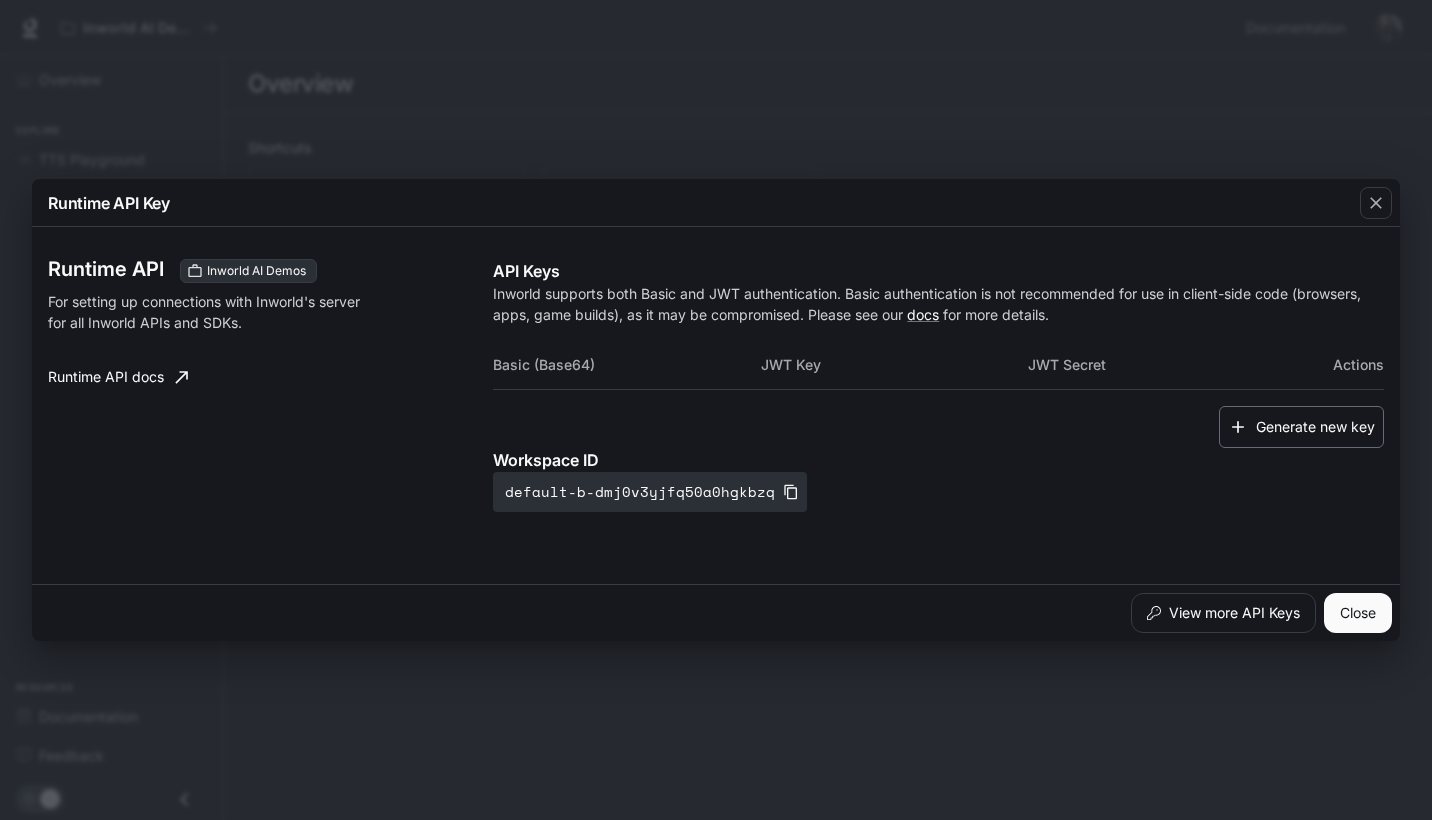 click on "Generate new key" at bounding box center (1301, 427) 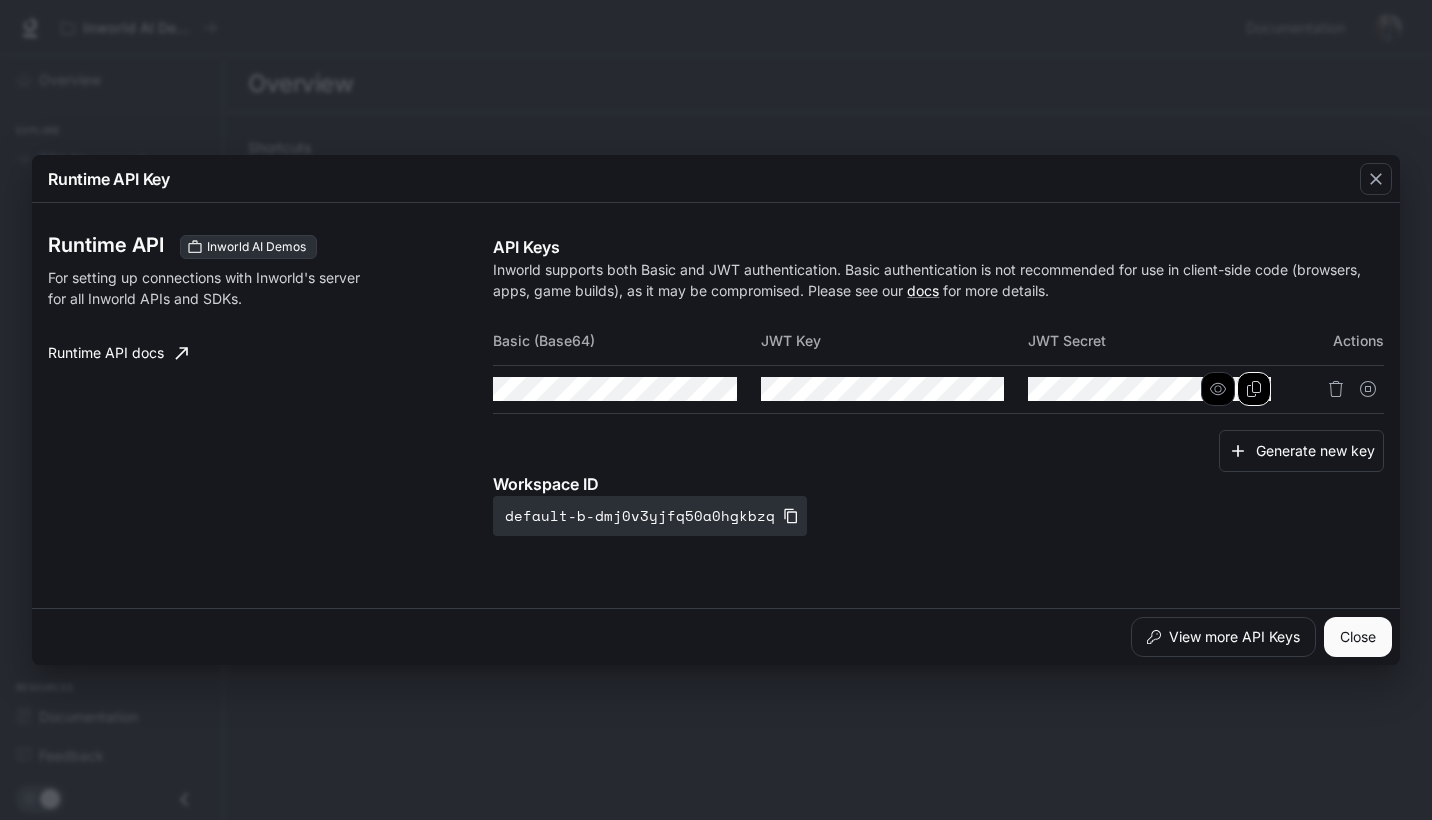 click 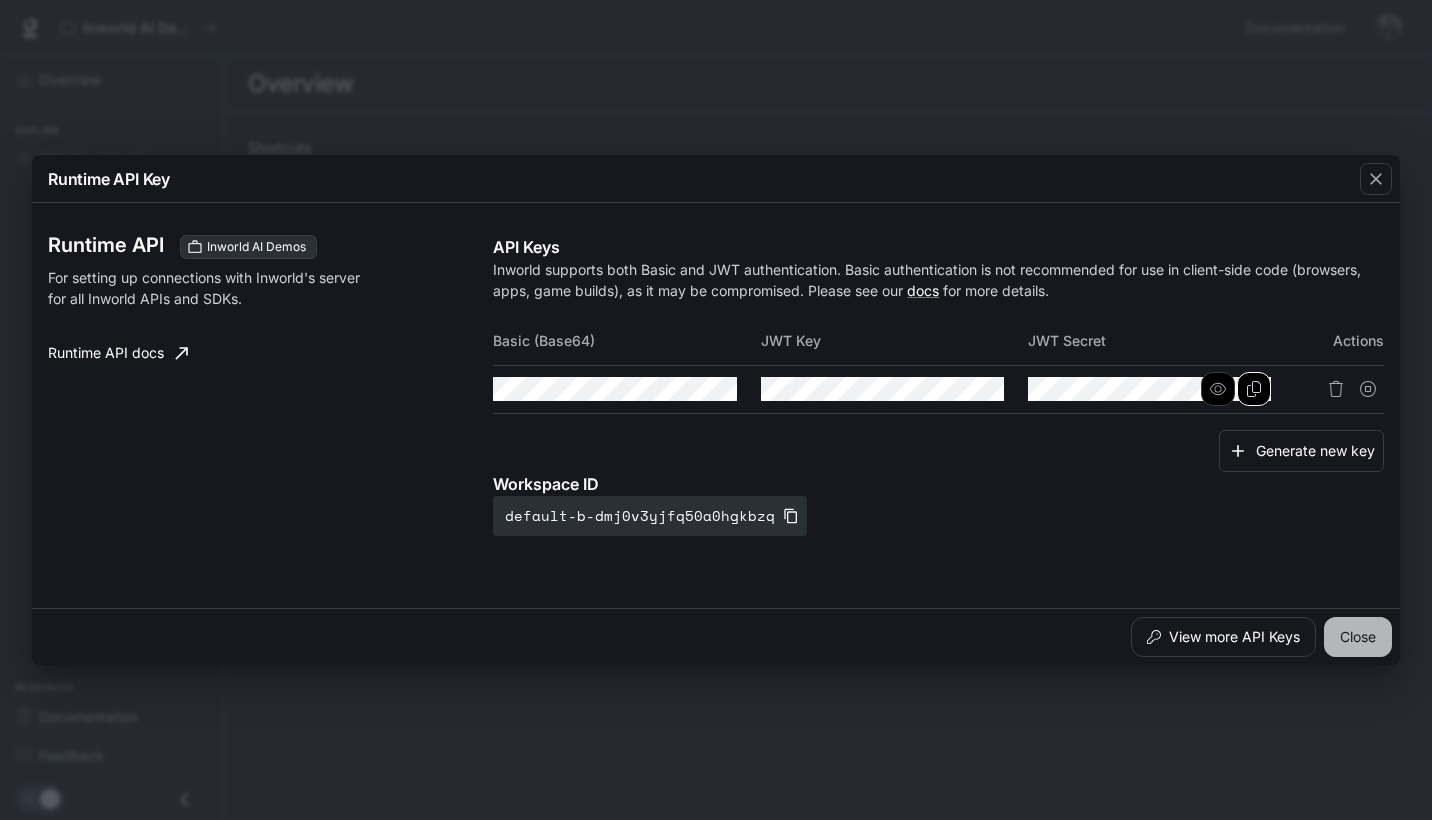click on "Close" at bounding box center [1358, 637] 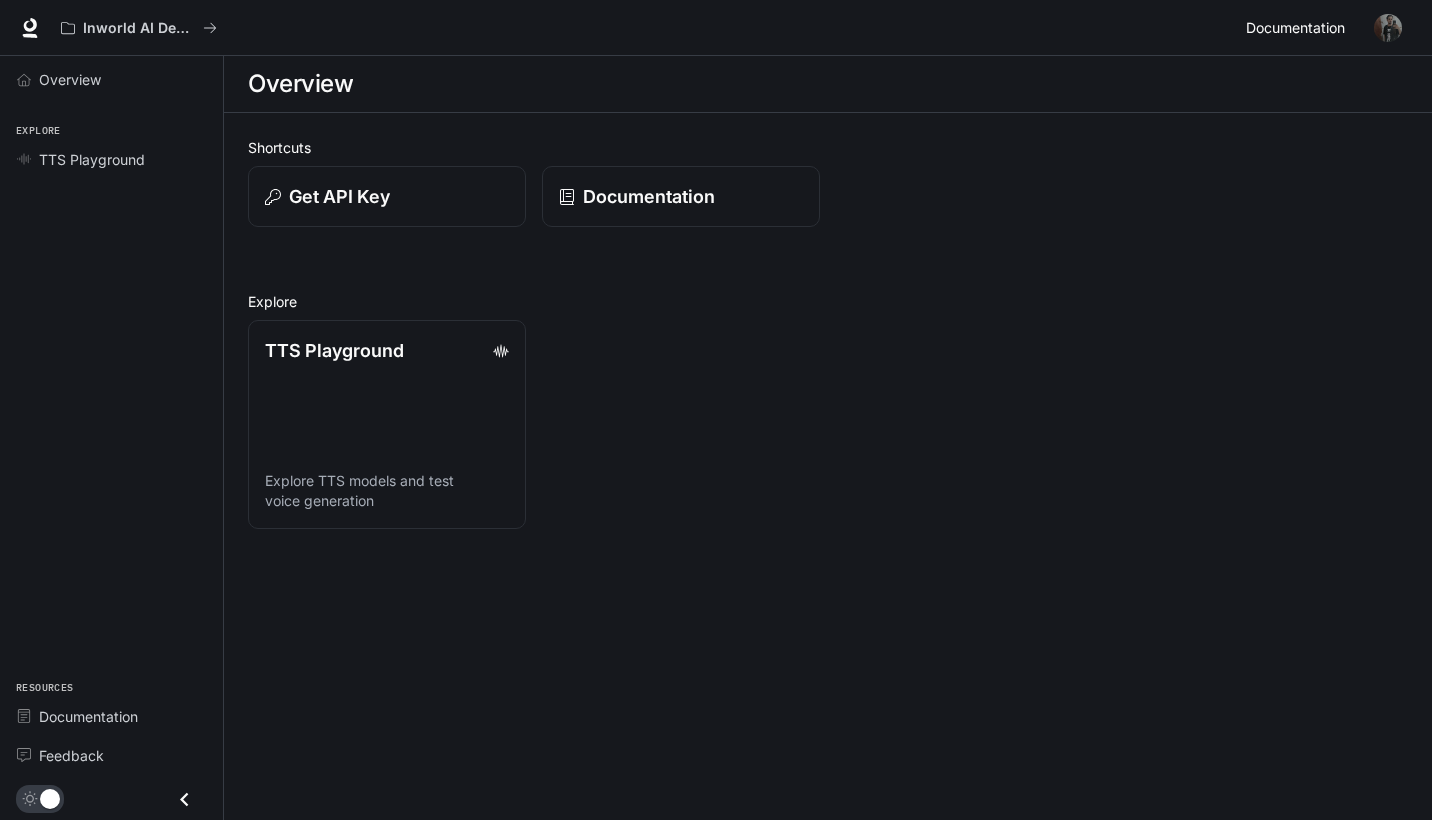 click on "Documentation Documentation" at bounding box center [1299, 28] 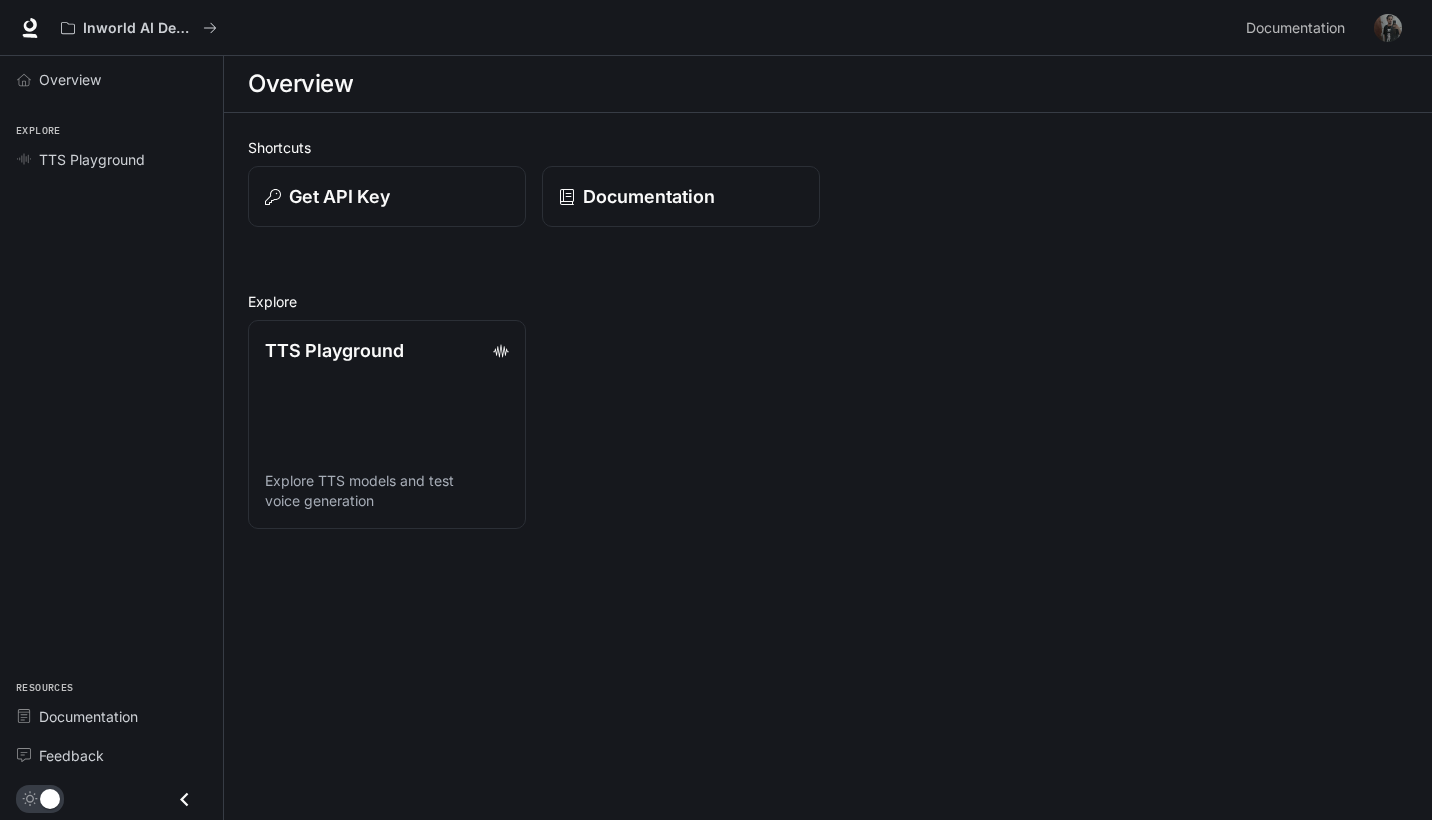 click at bounding box center [1388, 28] 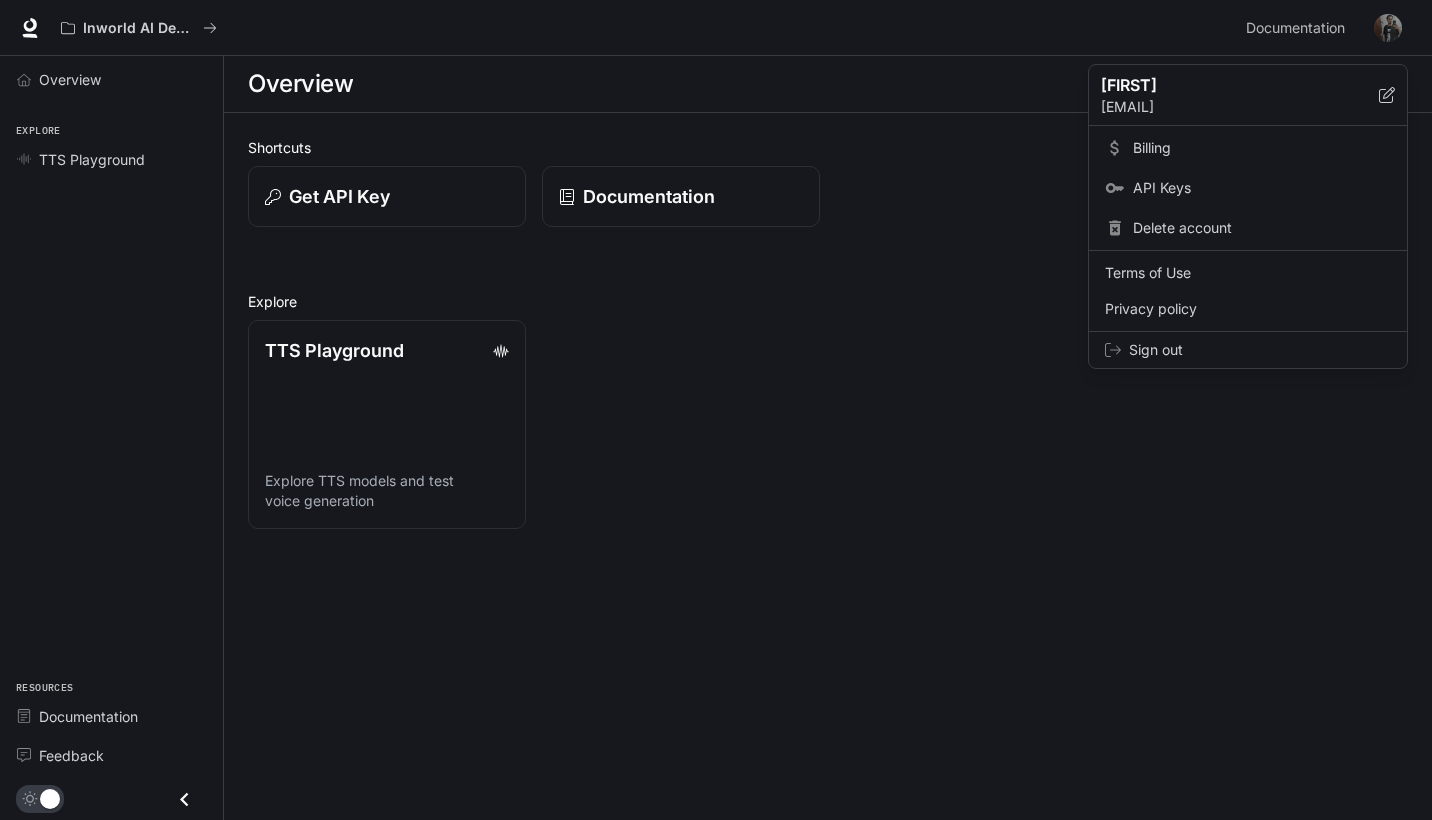 click at bounding box center [716, 410] 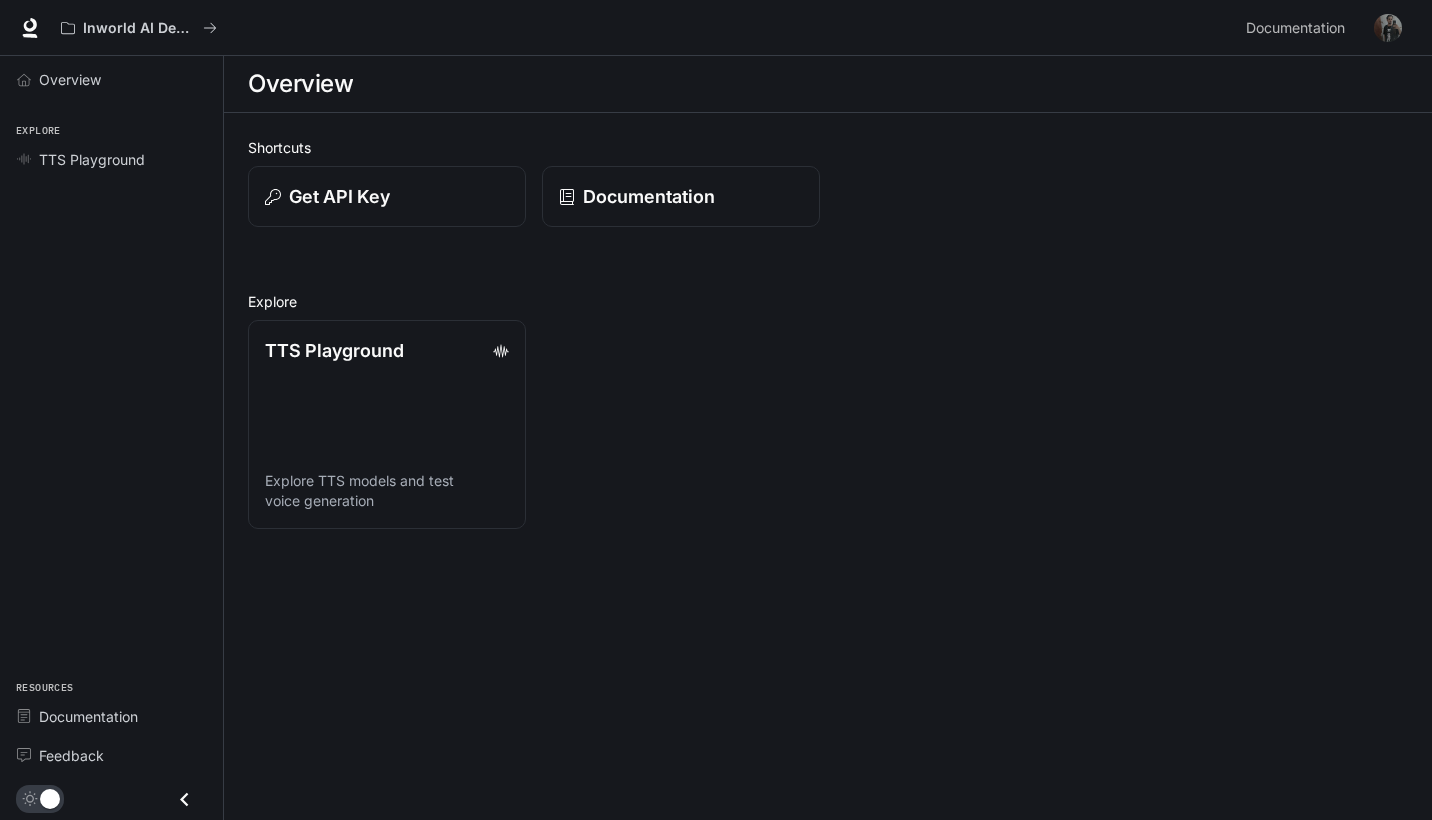 drag, startPoint x: 628, startPoint y: 386, endPoint x: 577, endPoint y: 359, distance: 57.706154 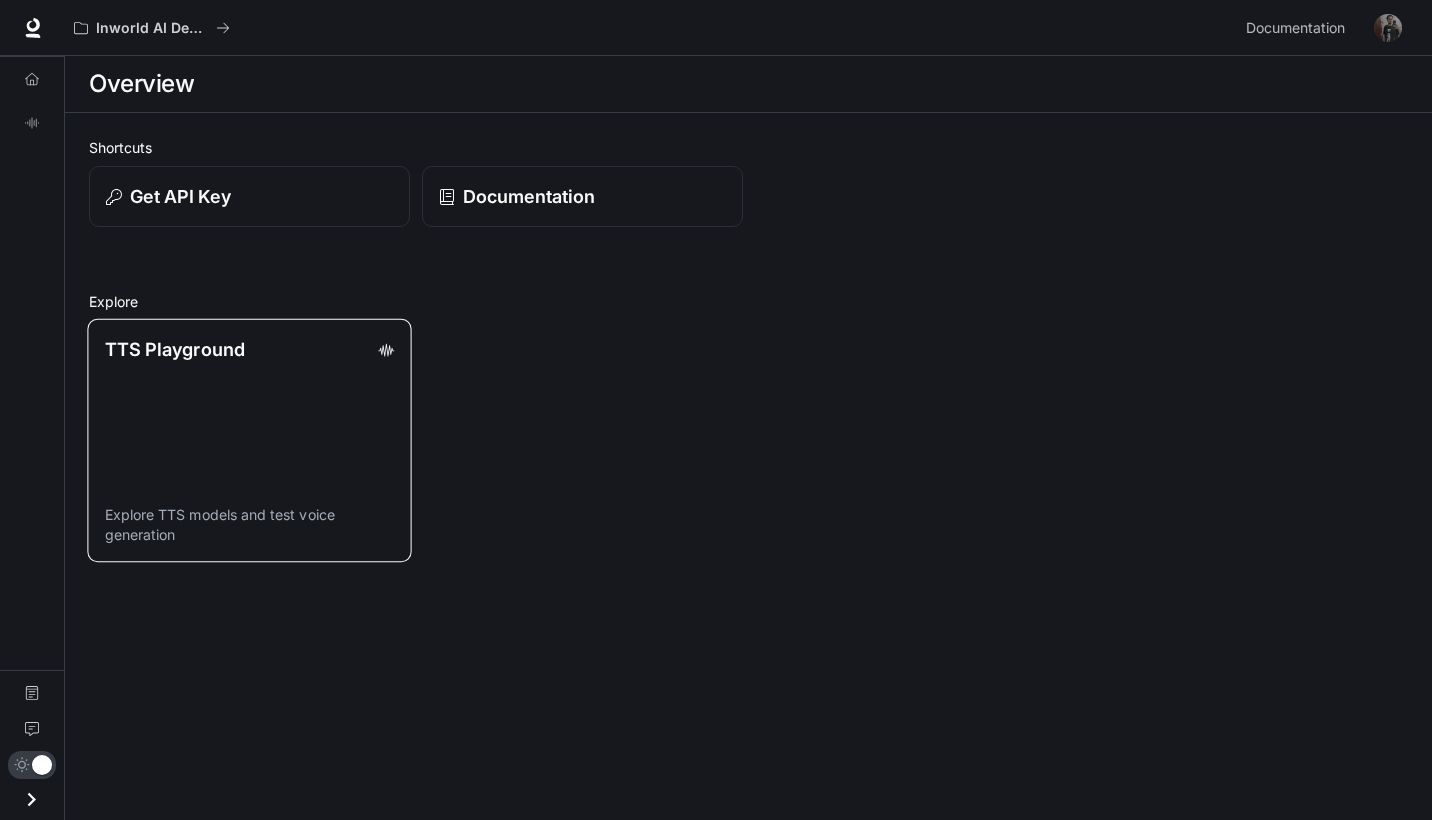 click on "TTS Playground Explore TTS models and test voice generation" at bounding box center (249, 440) 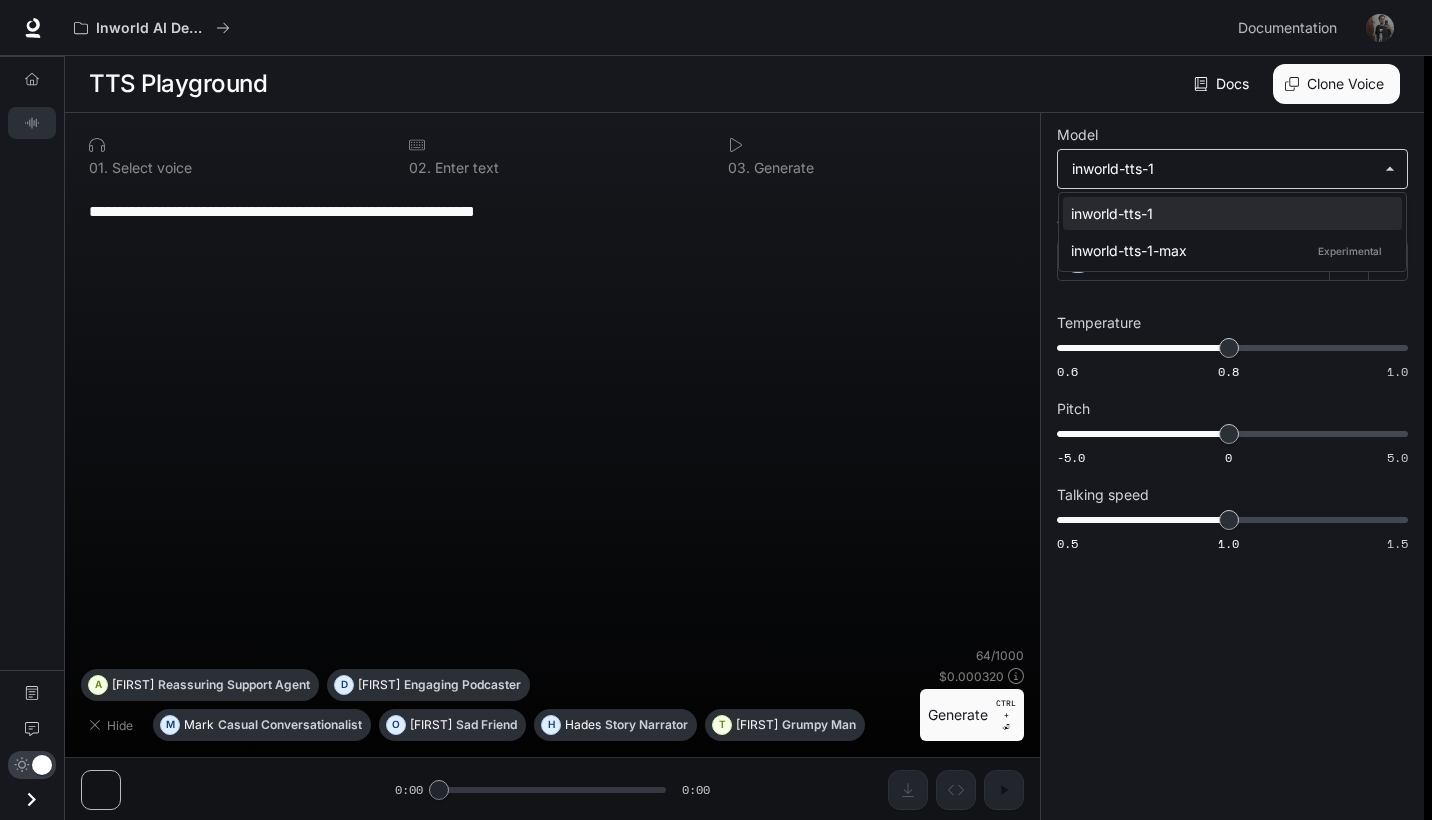 click on "**********" at bounding box center [716, 410] 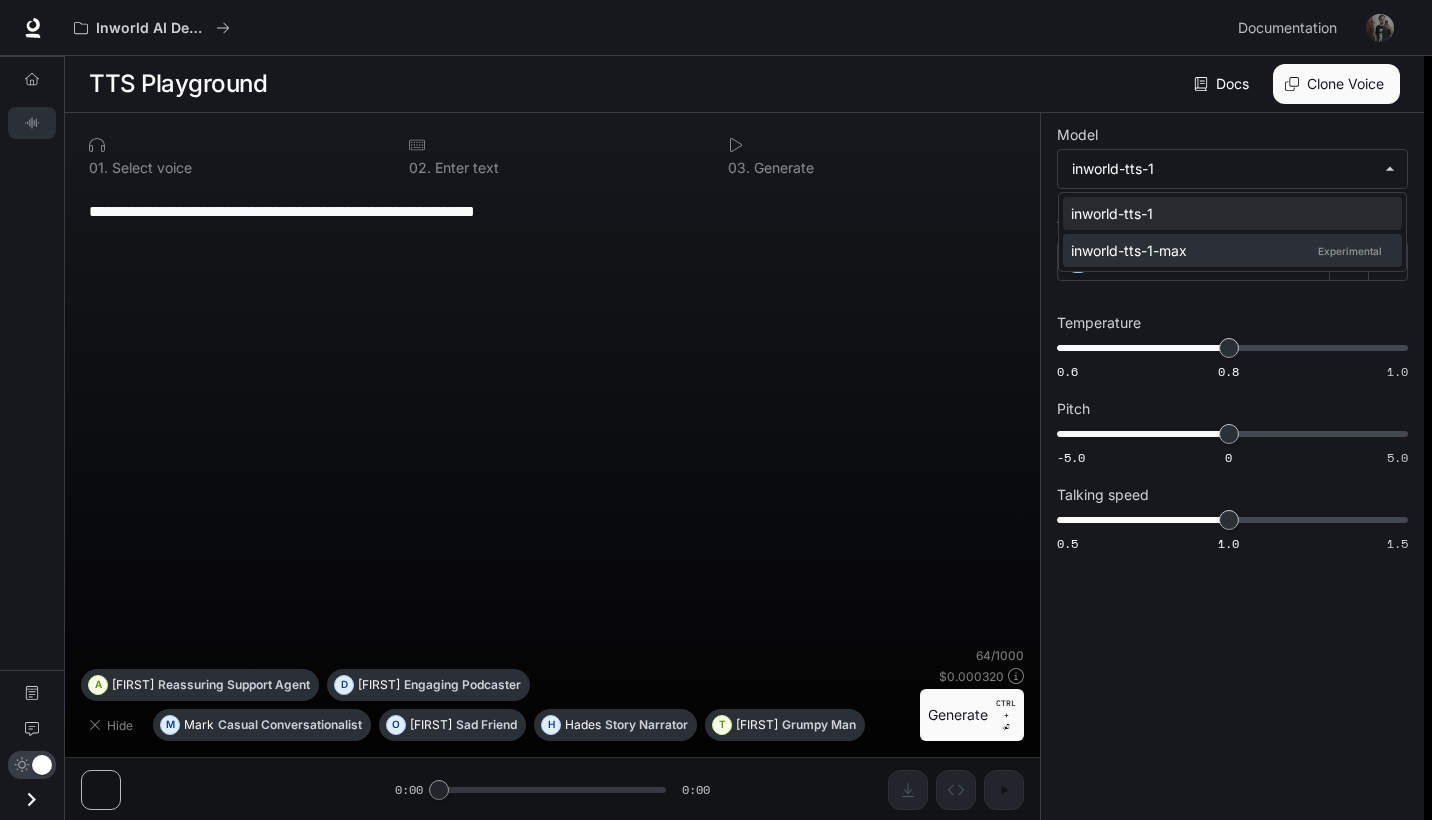 click on "inworld-tts-1-max Experimental" at bounding box center [1232, 250] 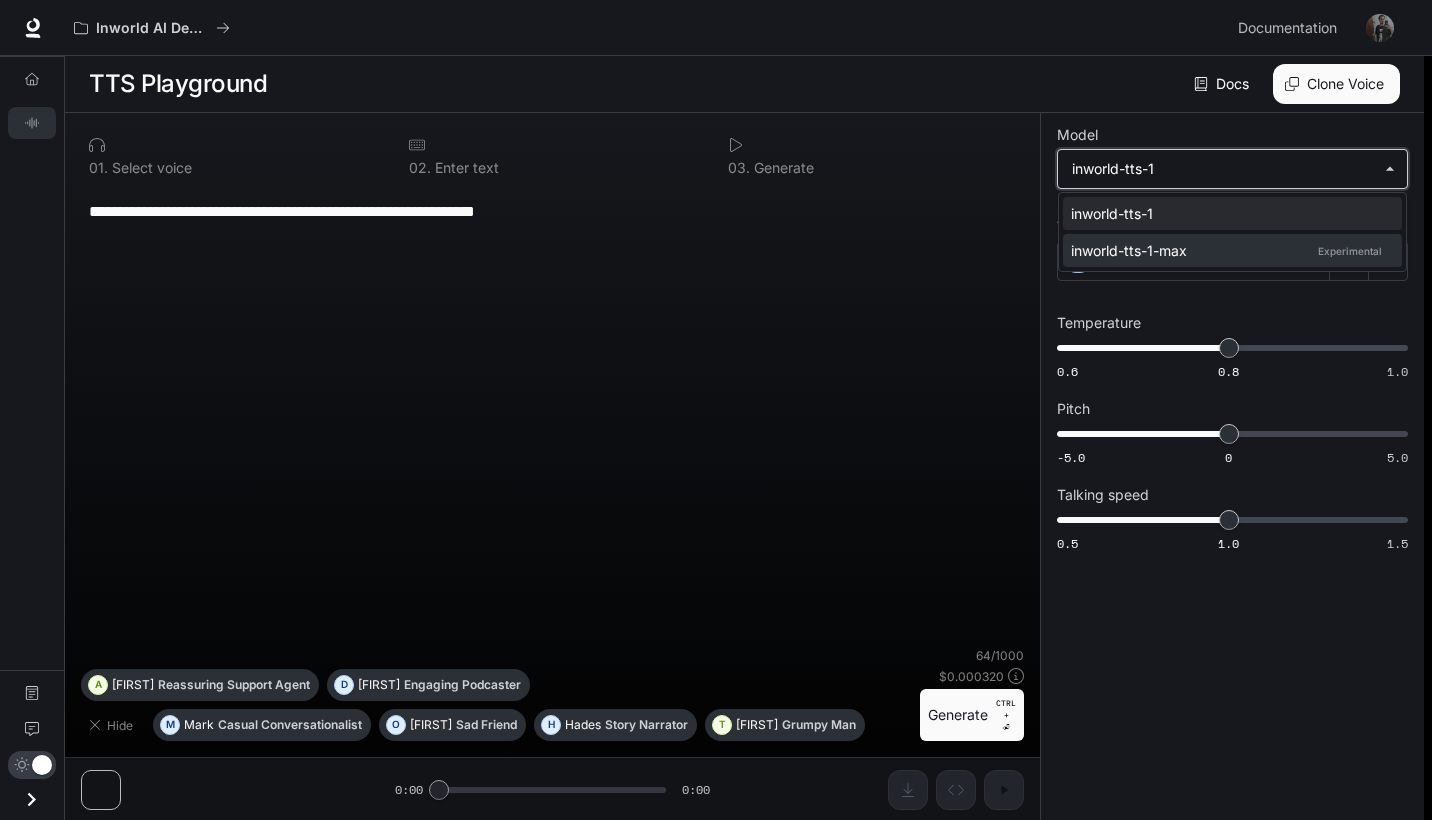type on "**********" 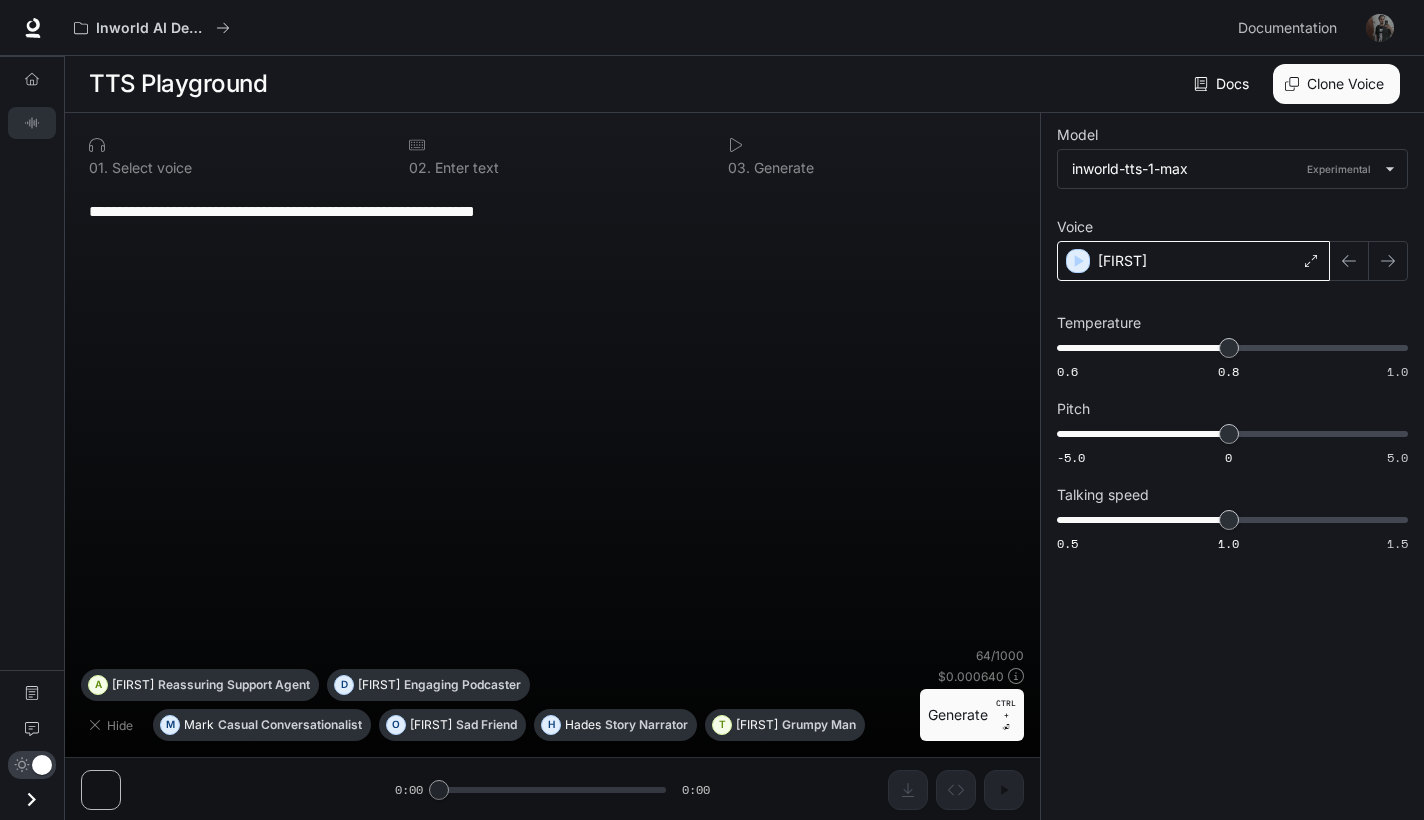 click on "Alex" at bounding box center (1193, 261) 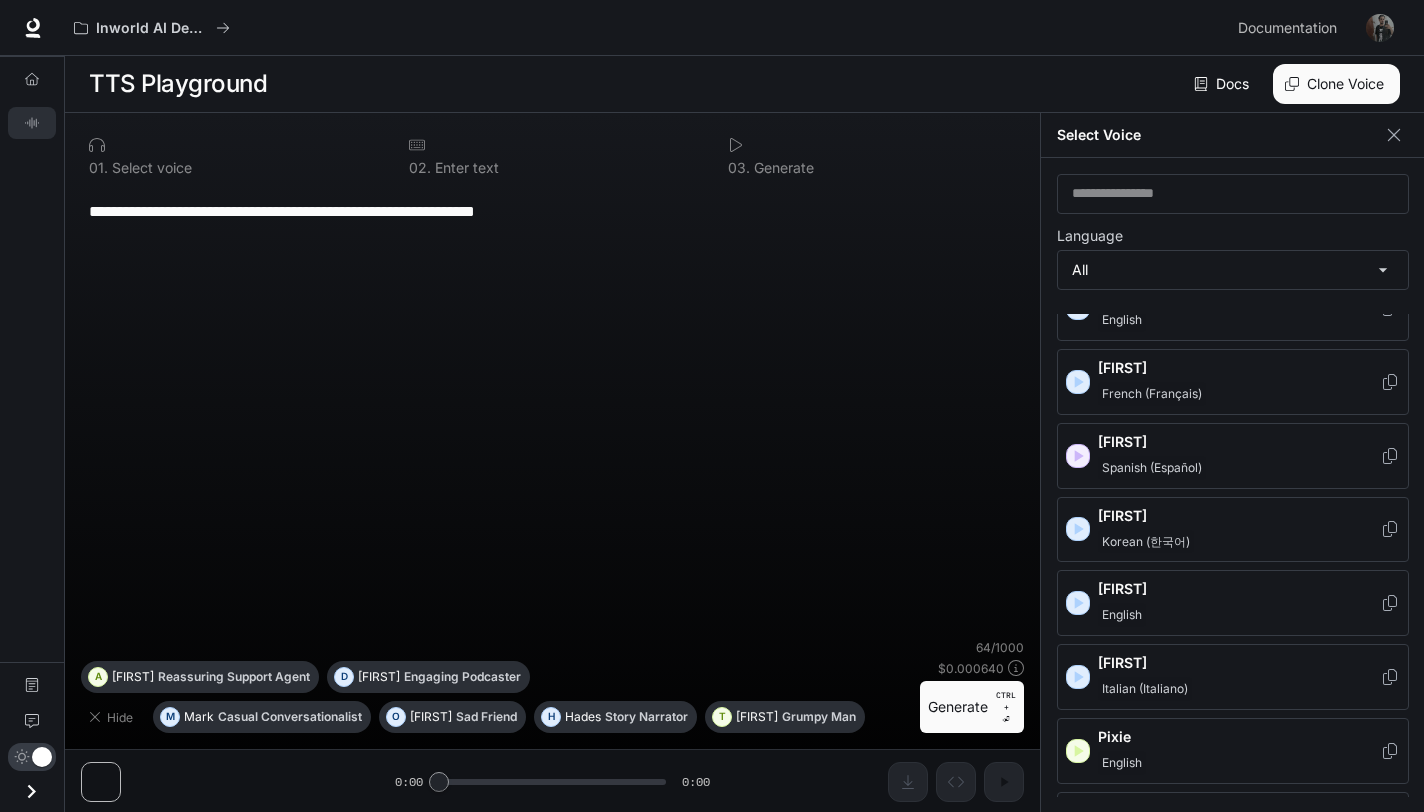 scroll, scrollTop: 1937, scrollLeft: 0, axis: vertical 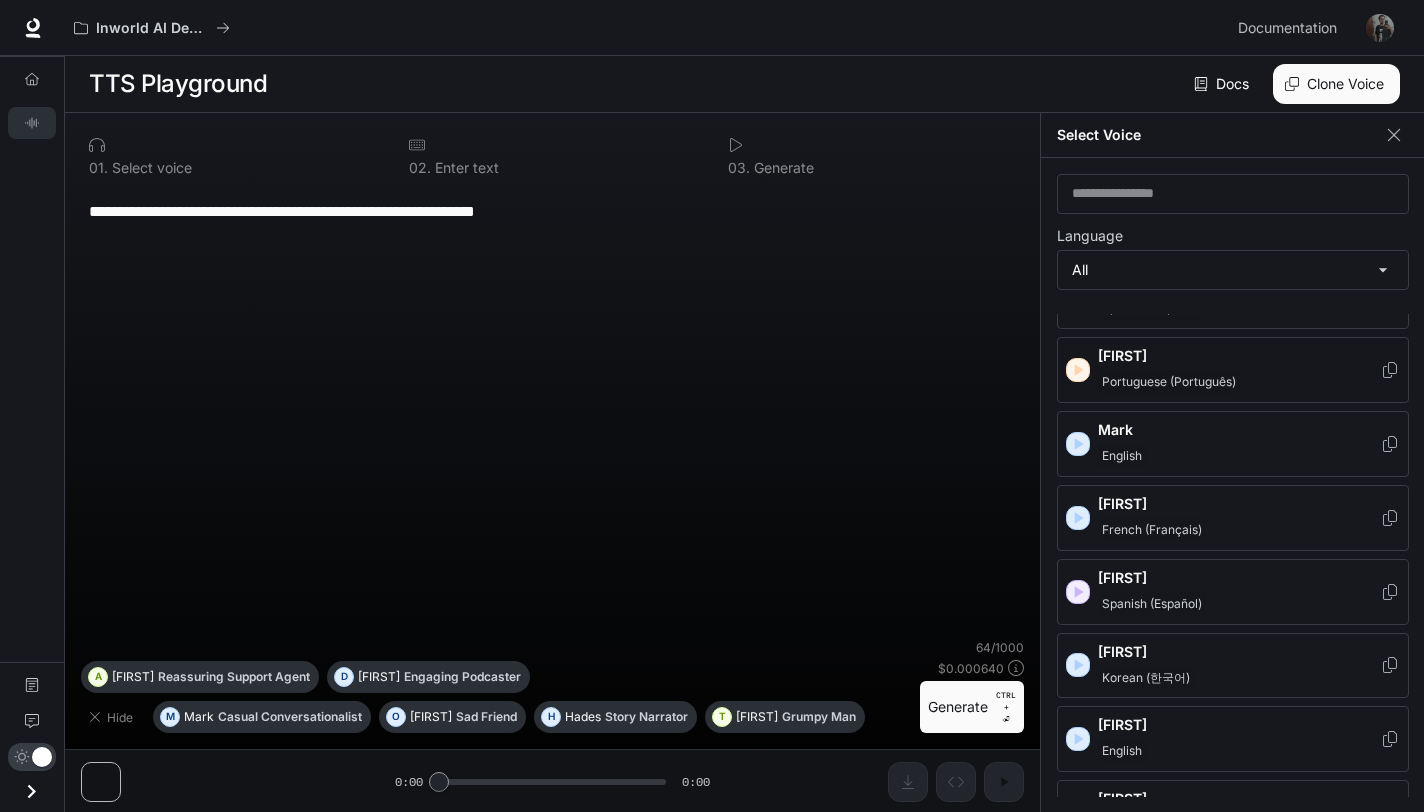 click on "Portuguese (Português)" at bounding box center (1239, 382) 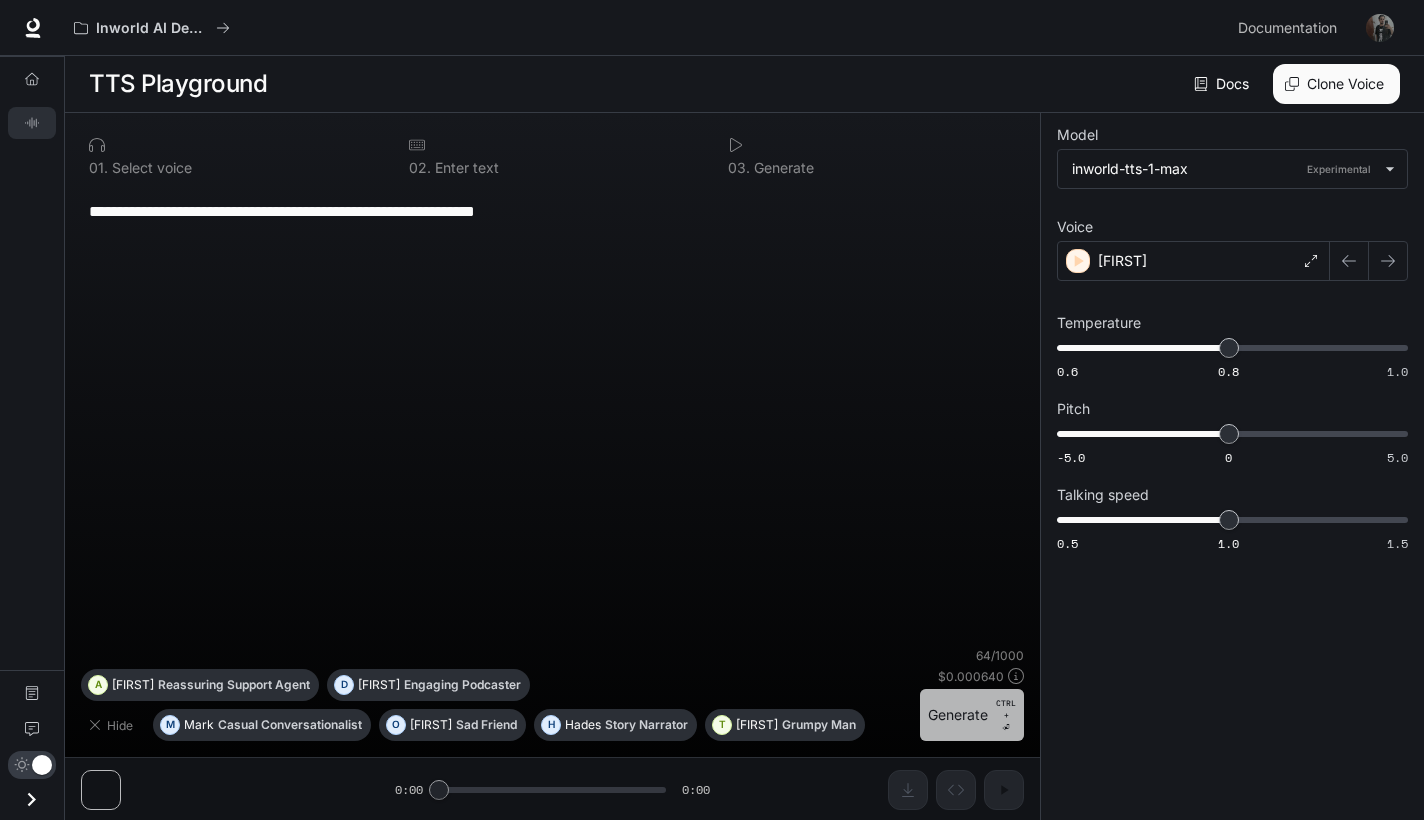 click on "Generate CTRL +  ⏎" at bounding box center (972, 715) 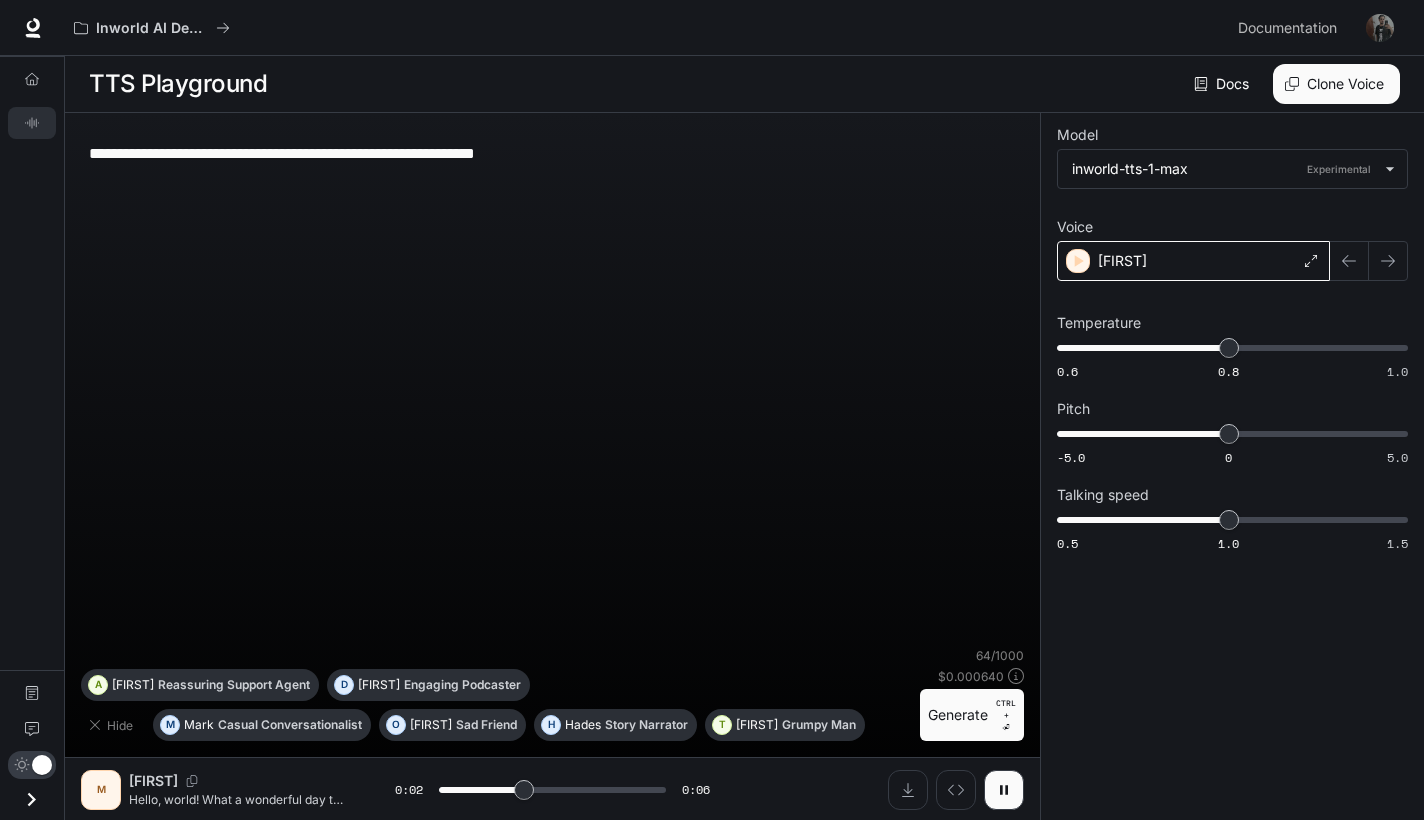 click on "Maitê" at bounding box center [1193, 261] 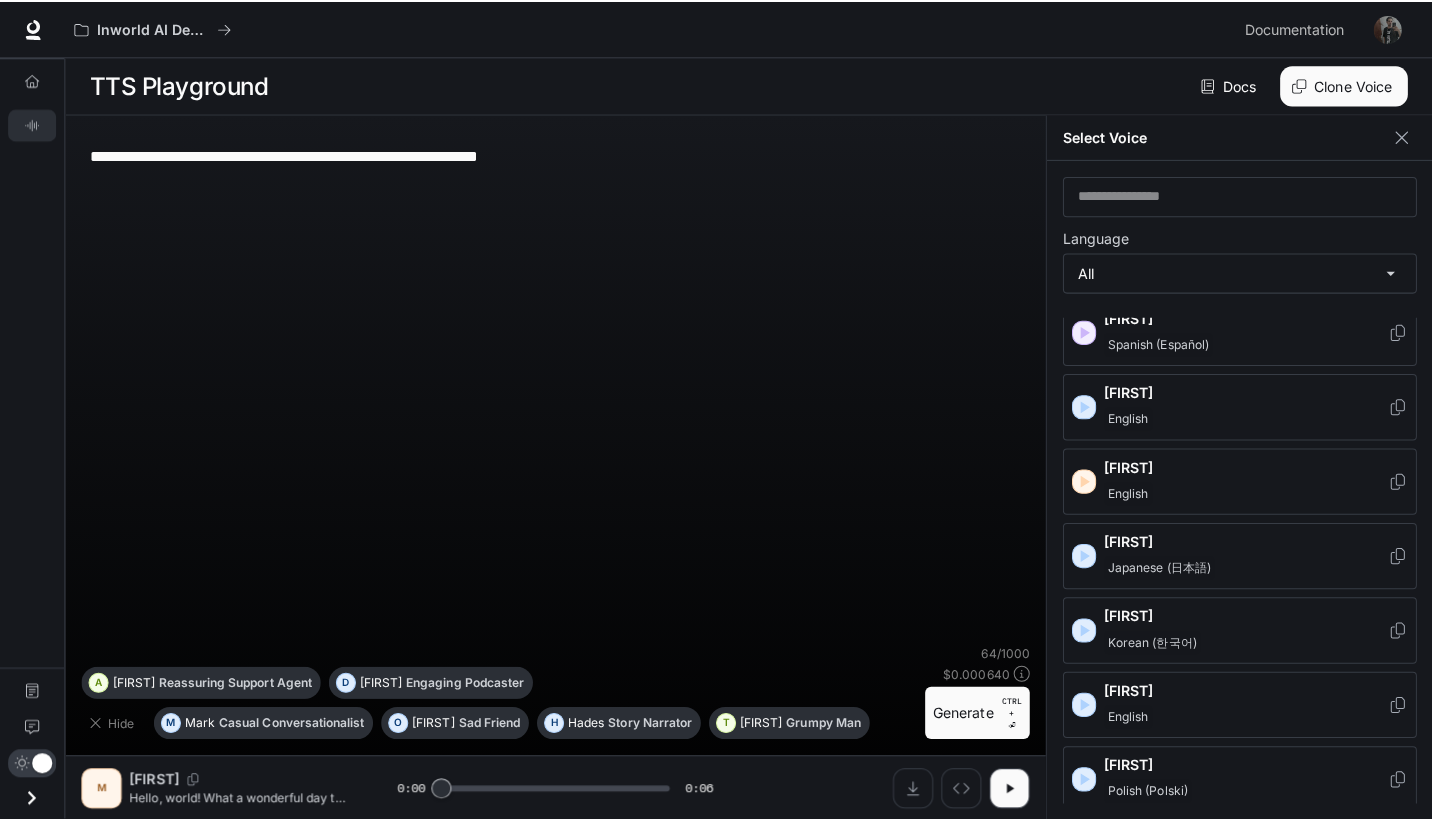 scroll, scrollTop: 2658, scrollLeft: 0, axis: vertical 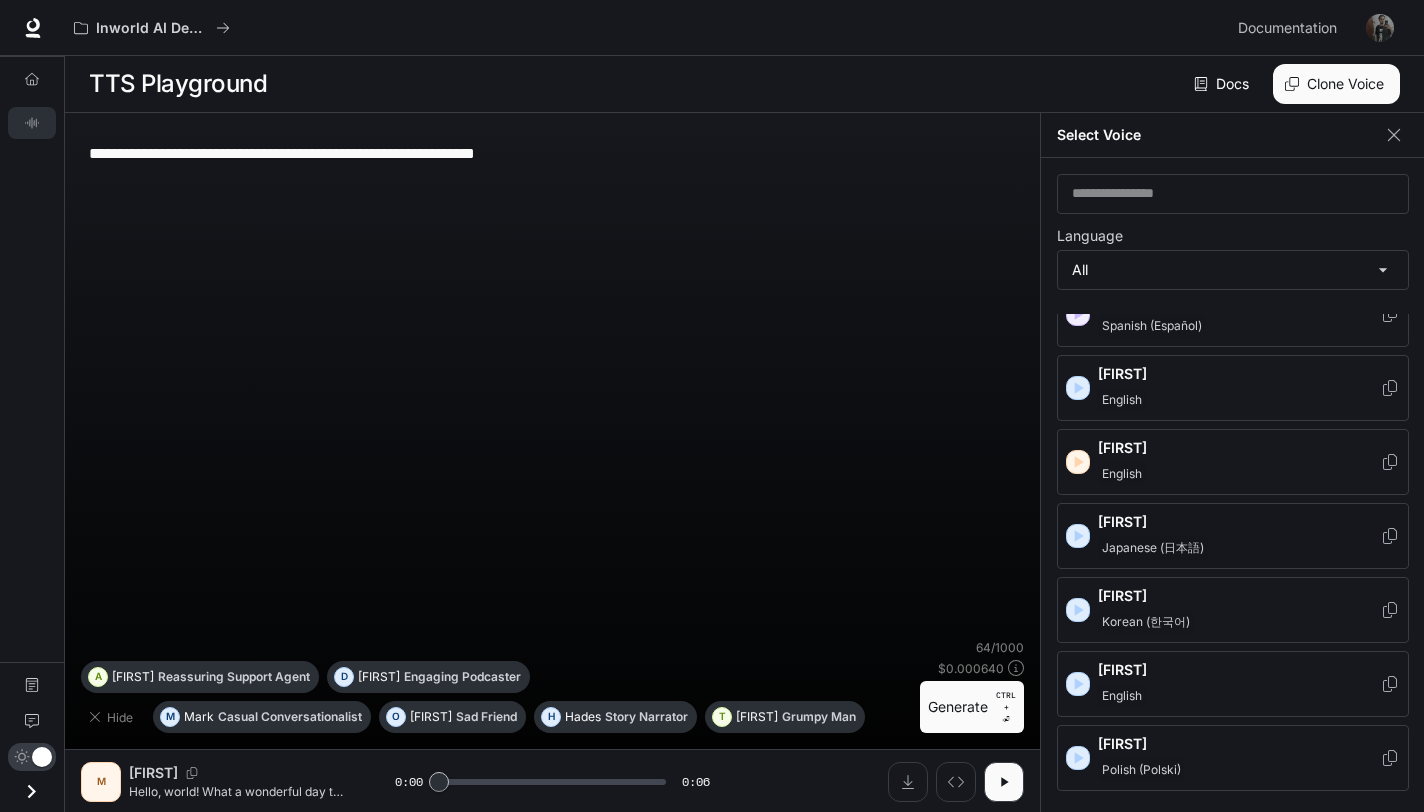 click on "Japanese (日本語)" at bounding box center (1153, 548) 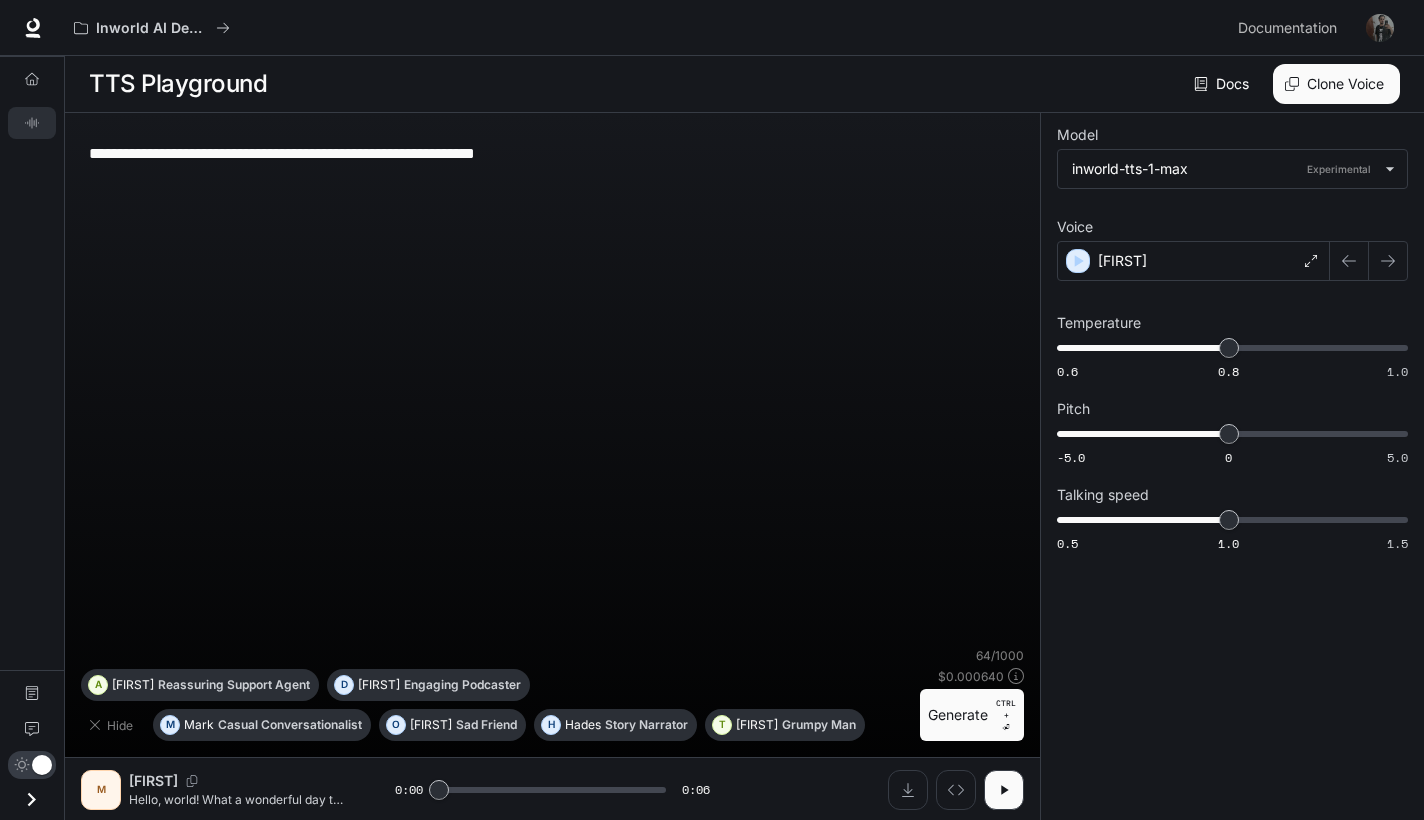 click on "Generate CTRL +  ⏎" at bounding box center [972, 715] 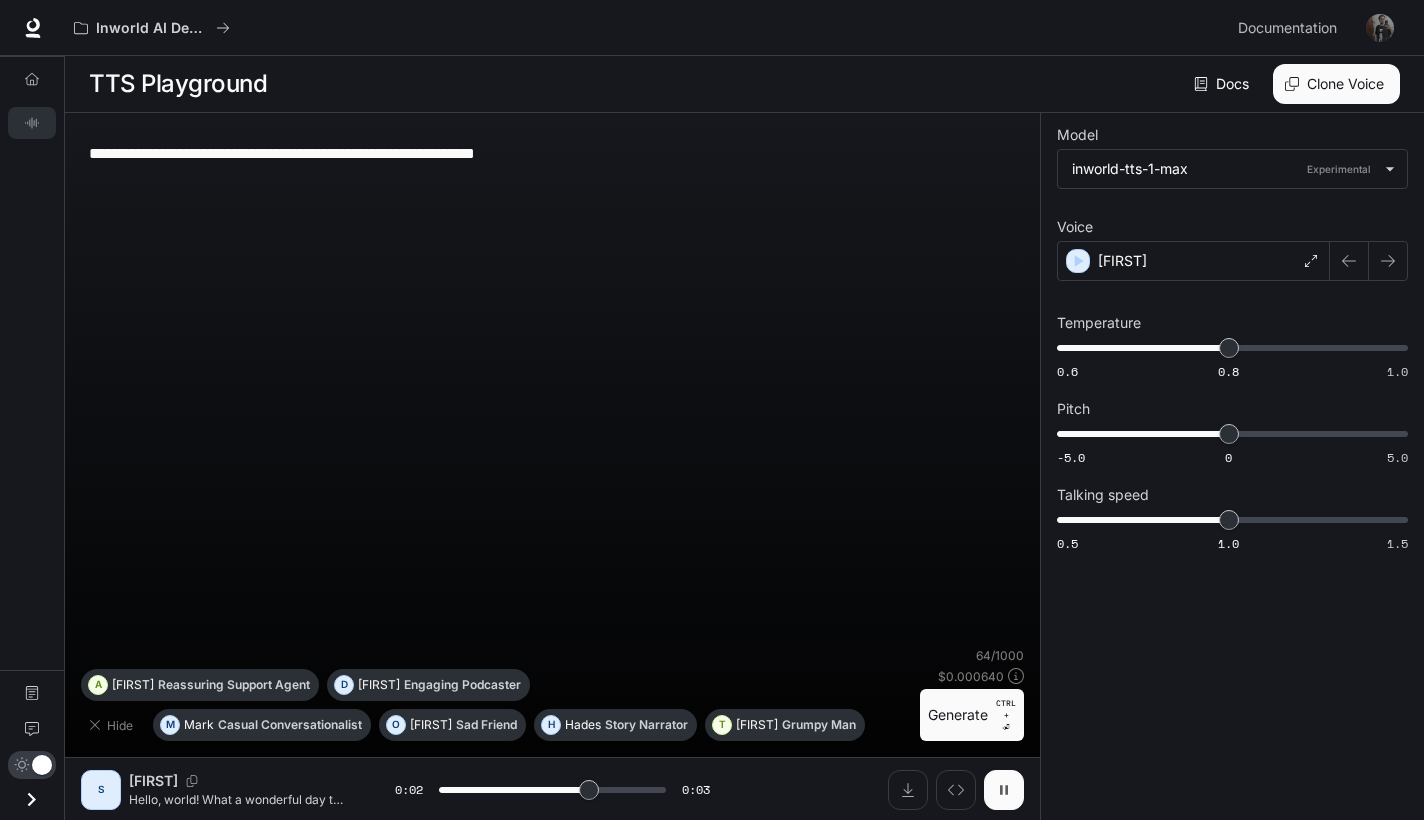 click 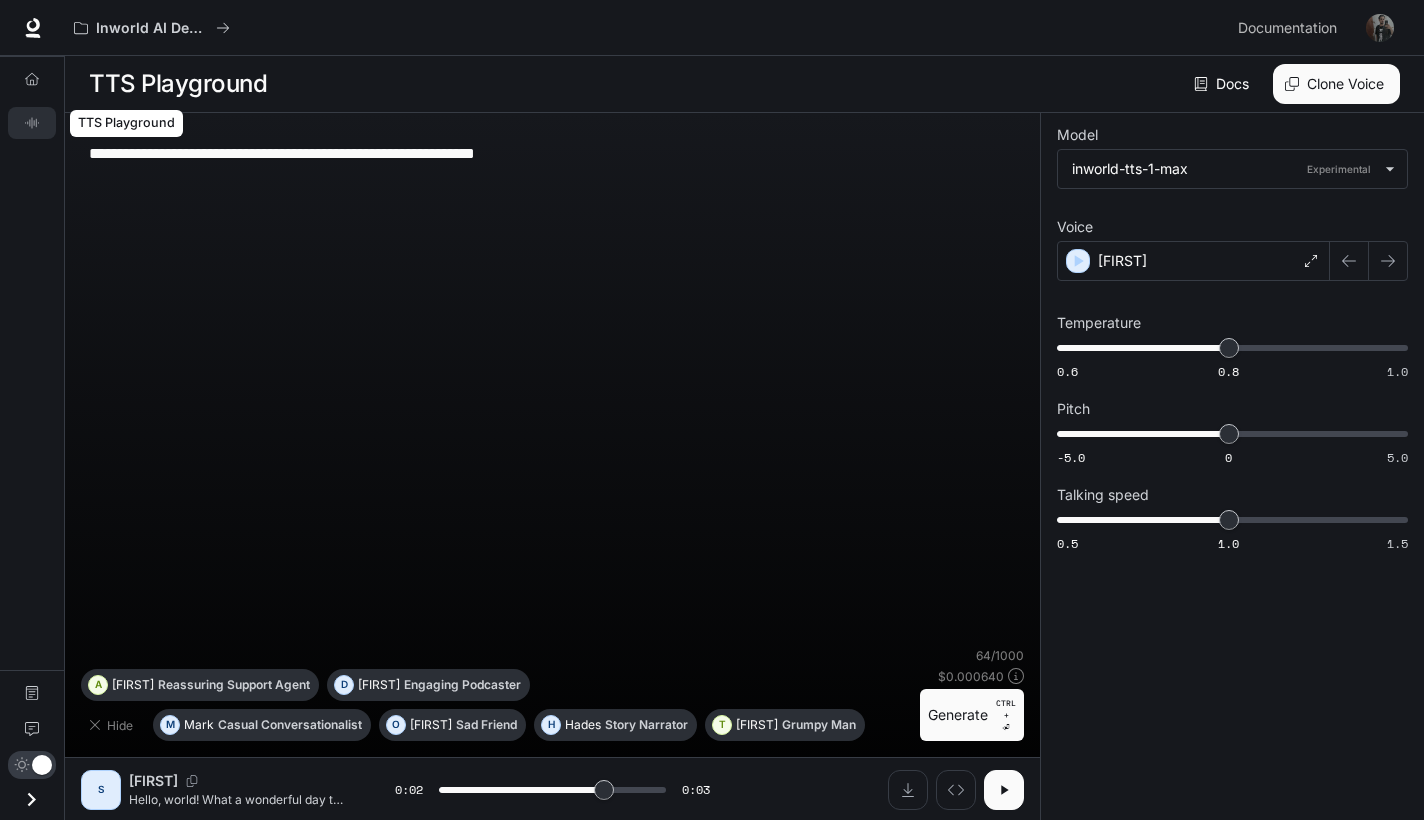 click 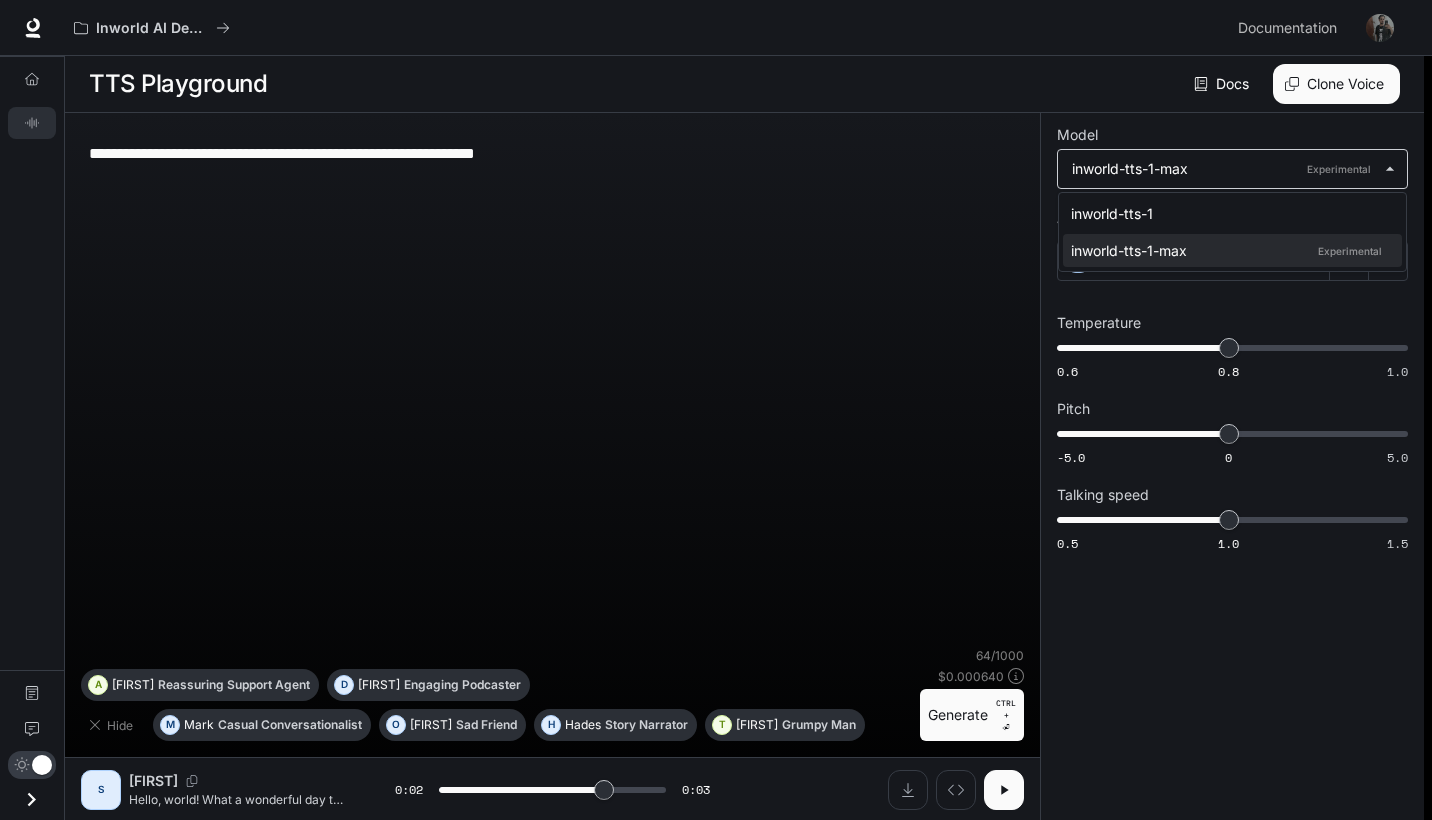click on "**********" at bounding box center (716, 410) 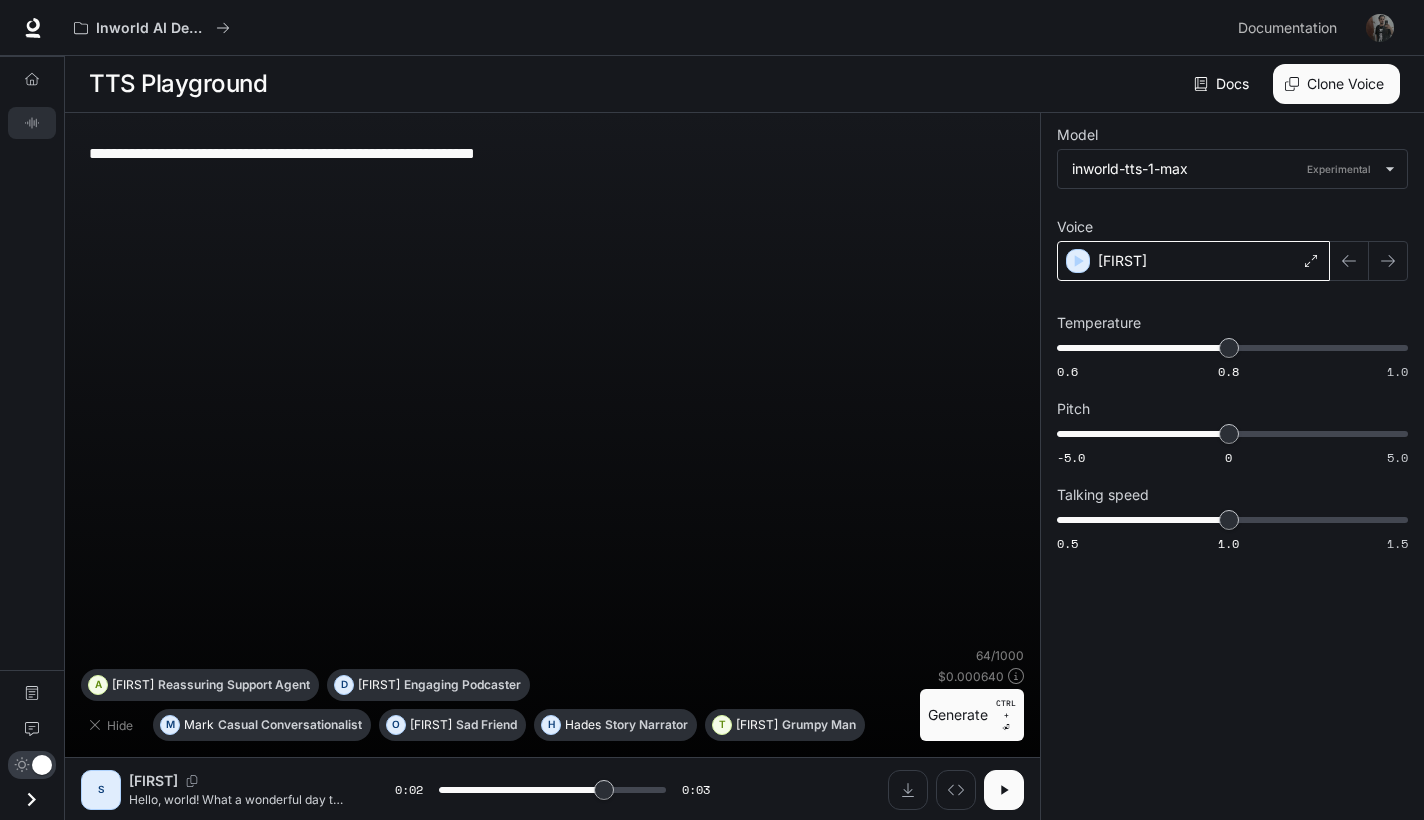 drag, startPoint x: 1372, startPoint y: 179, endPoint x: 1317, endPoint y: 264, distance: 101.24229 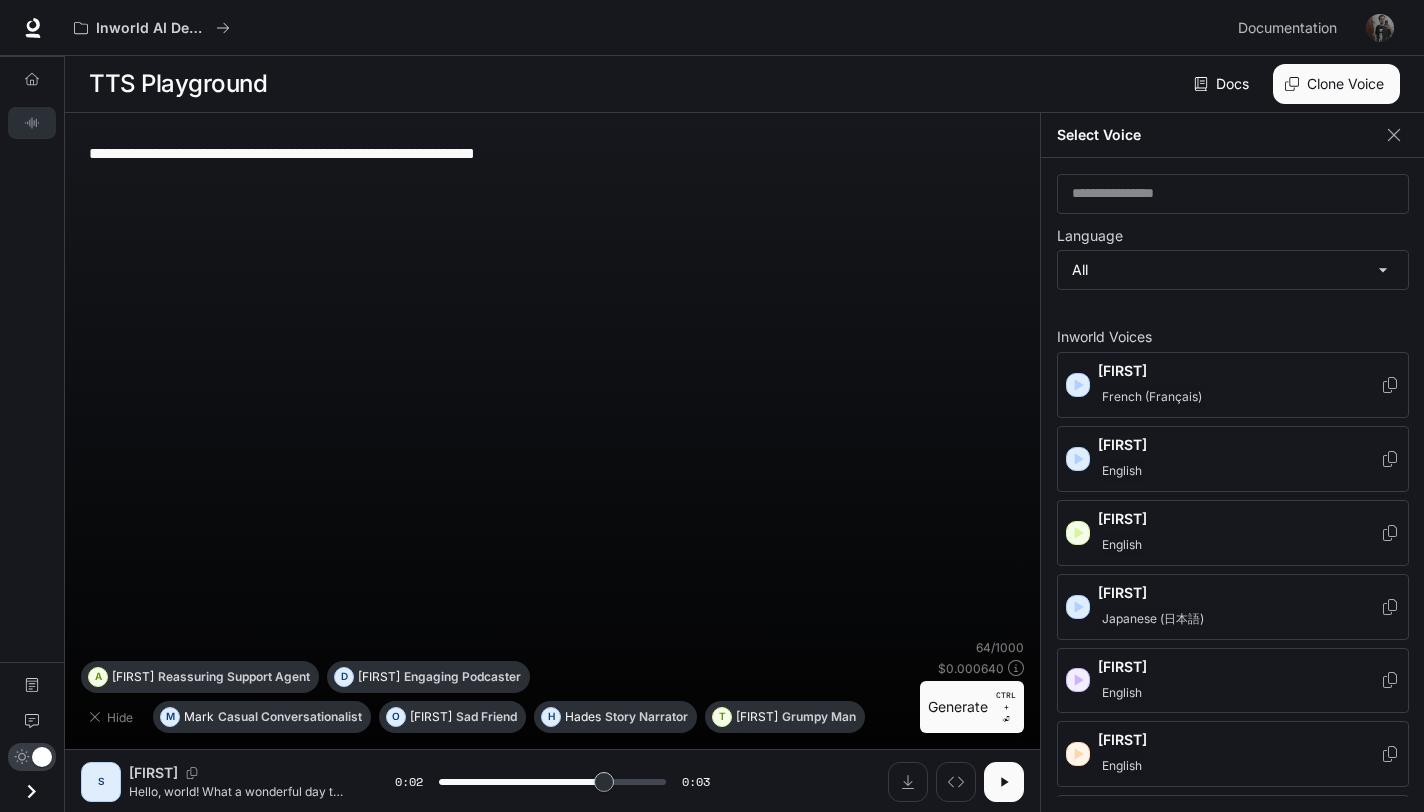 click on "Language" at bounding box center (1233, 240) 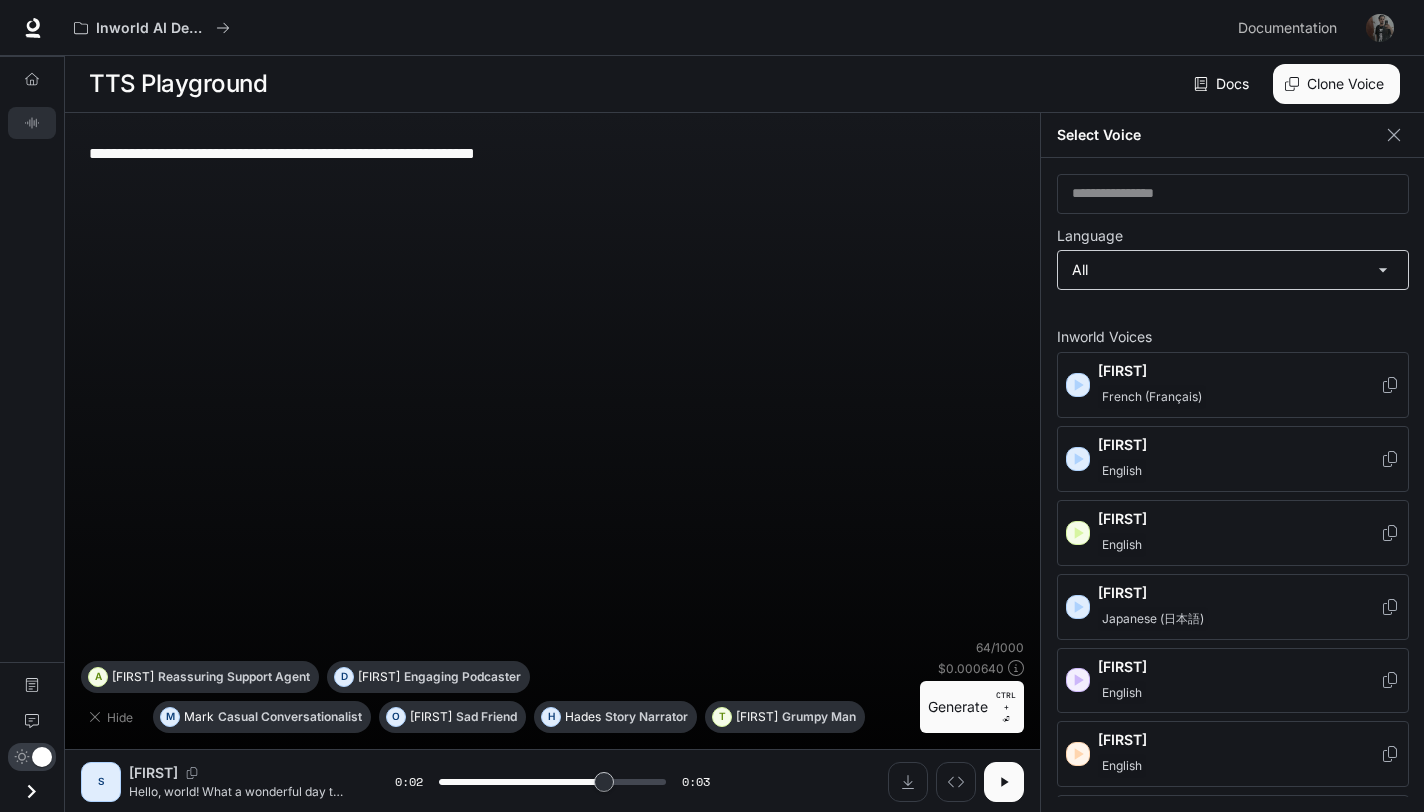 click on "**********" at bounding box center [712, 406] 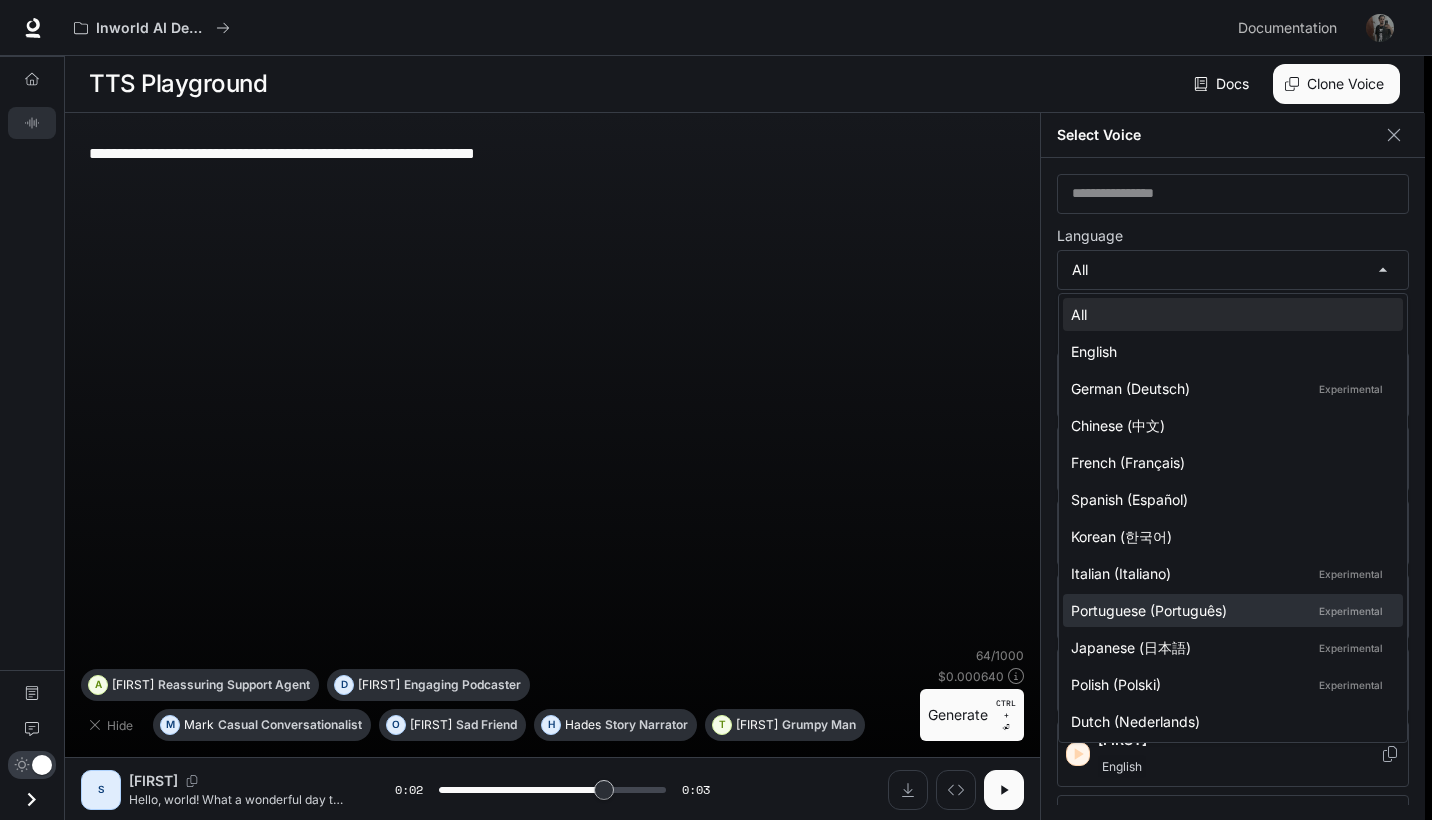 click on "Portuguese (Português) Experimental" at bounding box center (1229, 610) 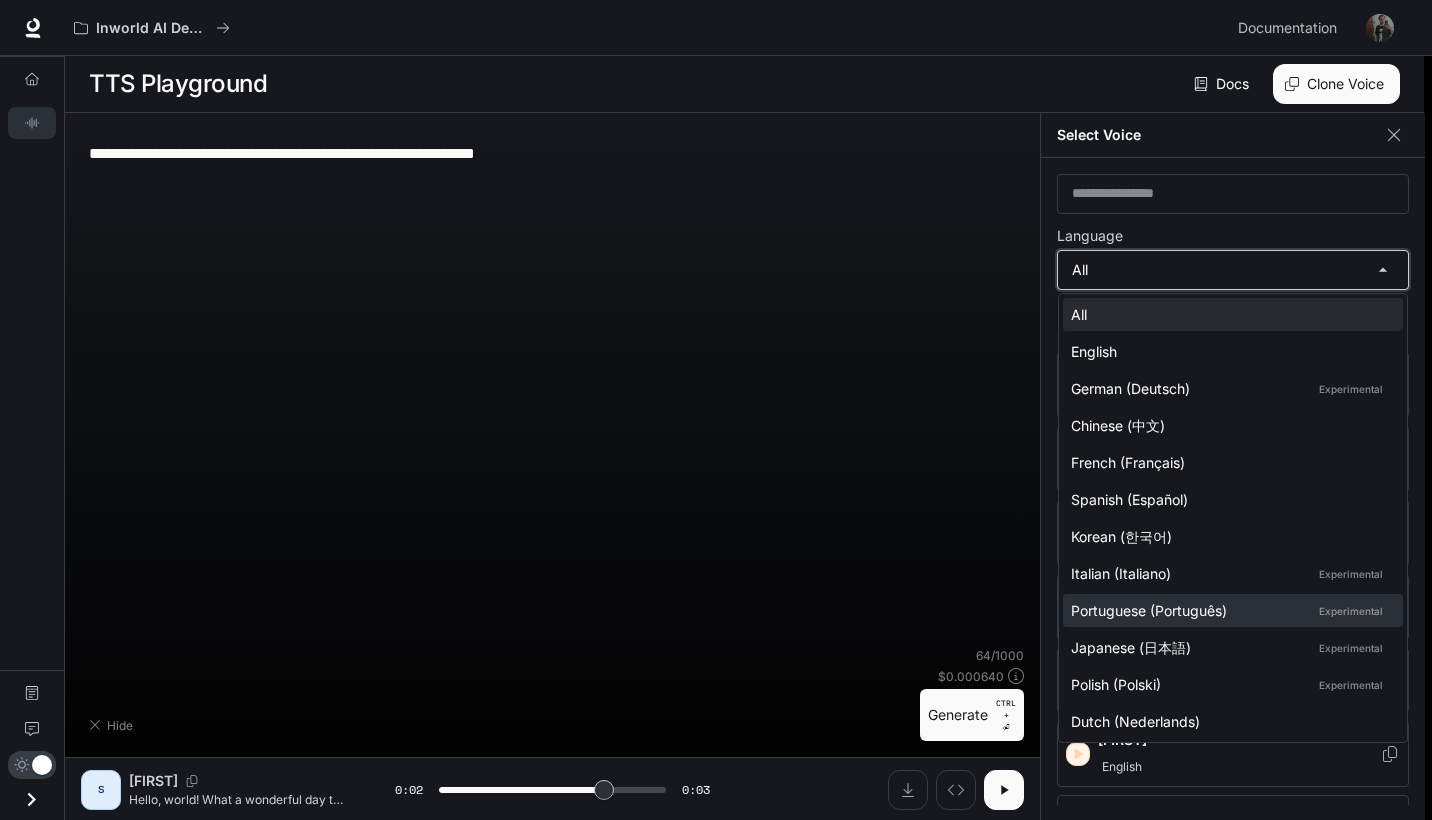 type on "***" 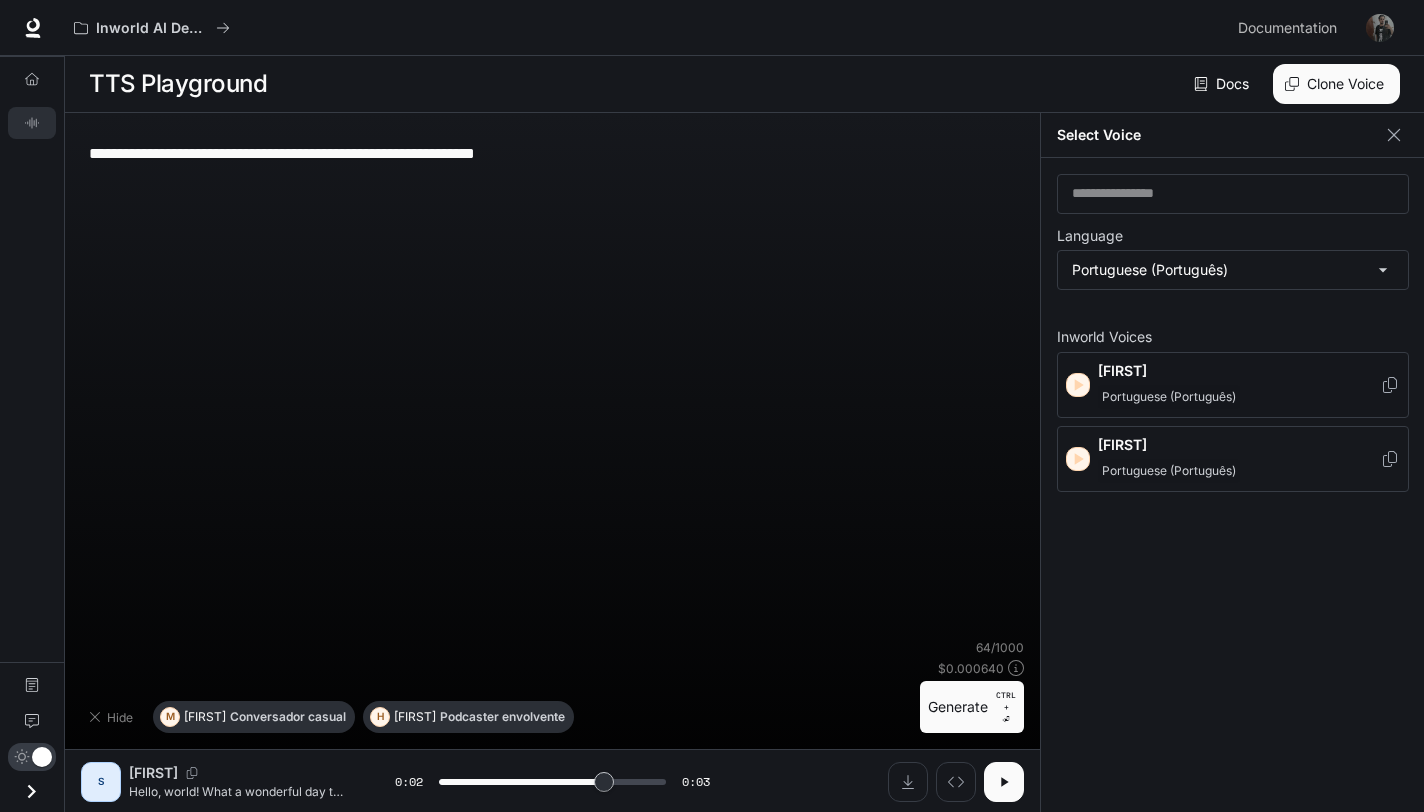 click on "Portuguese (Português)" at bounding box center [1169, 397] 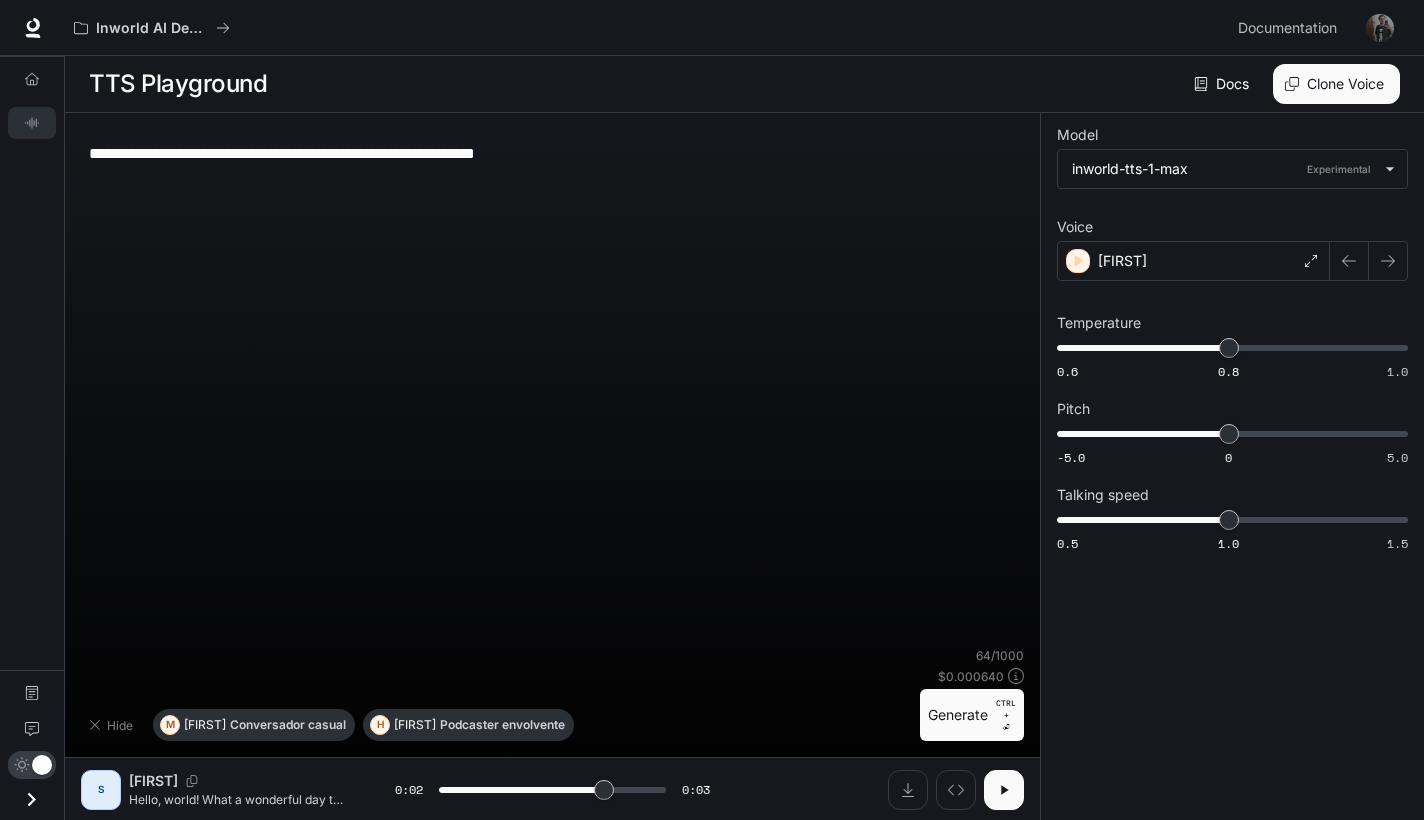 click 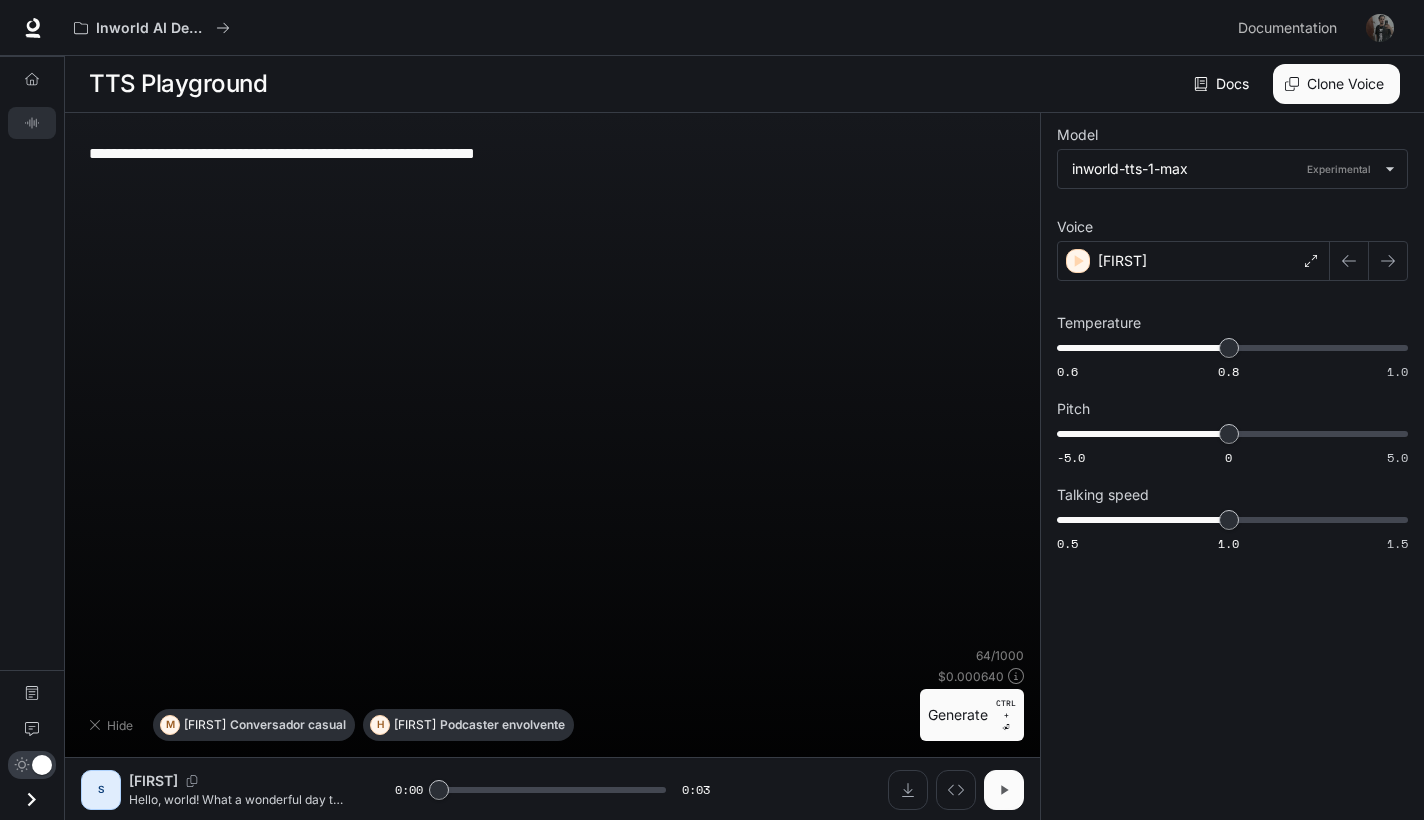 click at bounding box center [1004, 790] 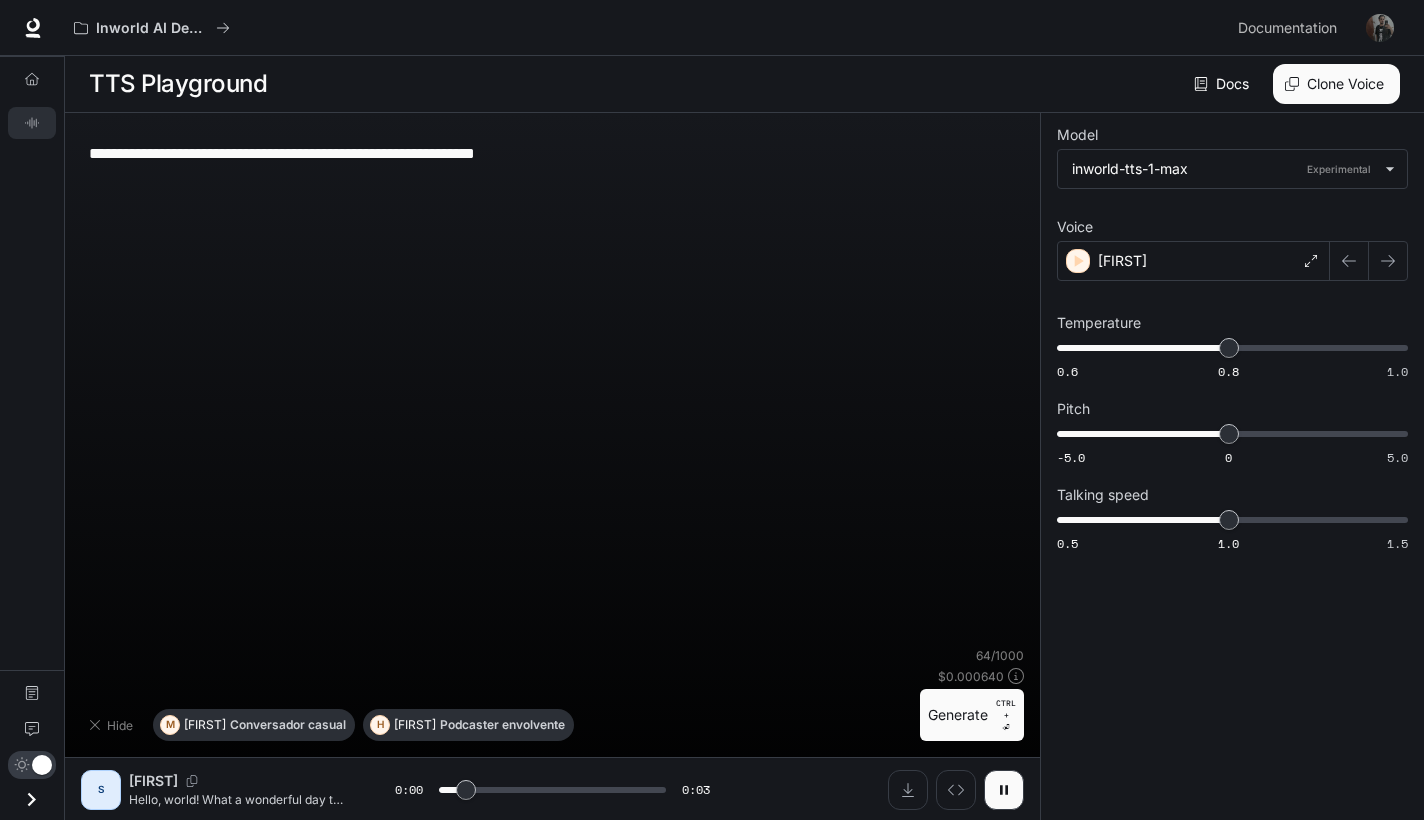 click on "Generate CTRL +  ⏎" at bounding box center (972, 715) 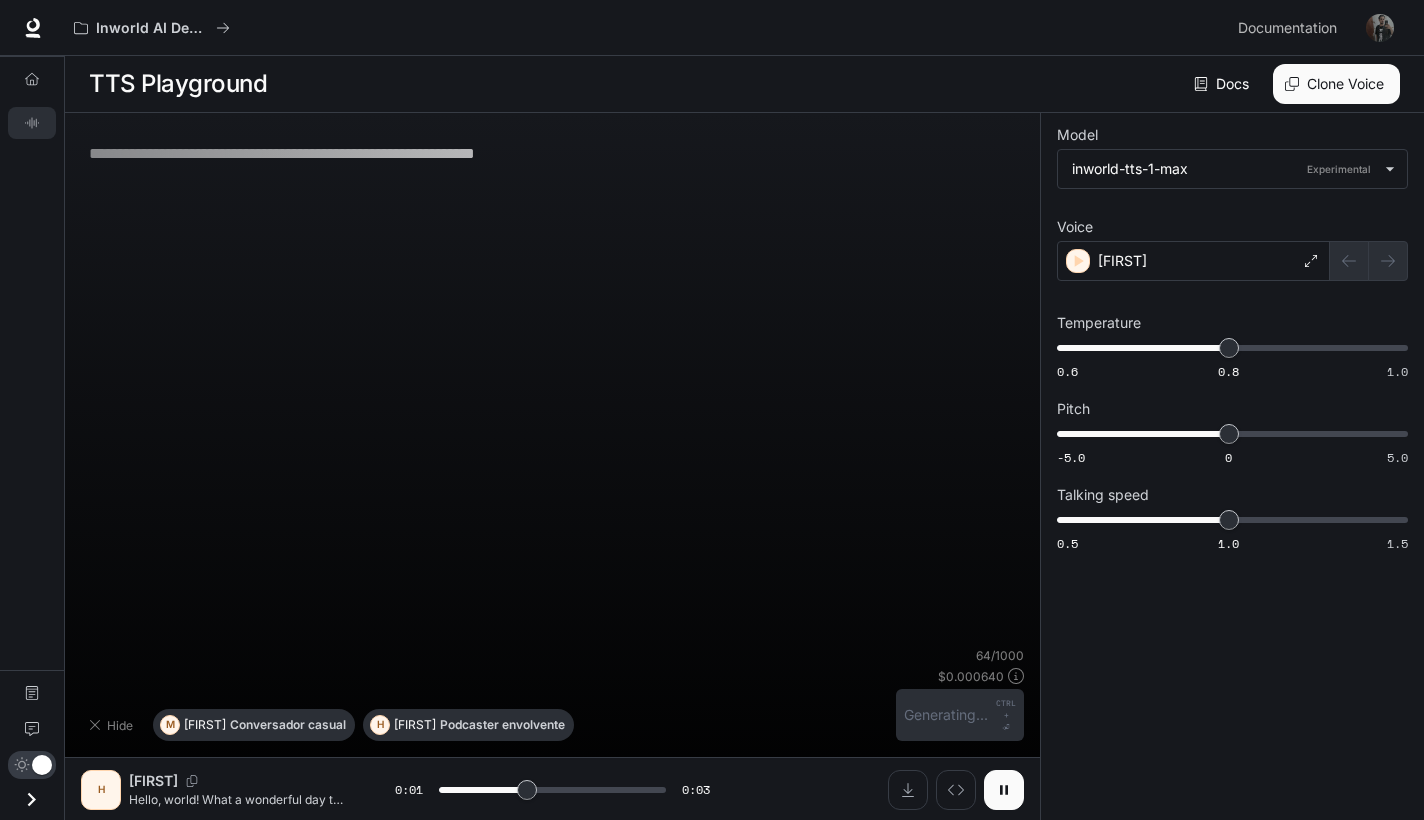 click at bounding box center [1004, 790] 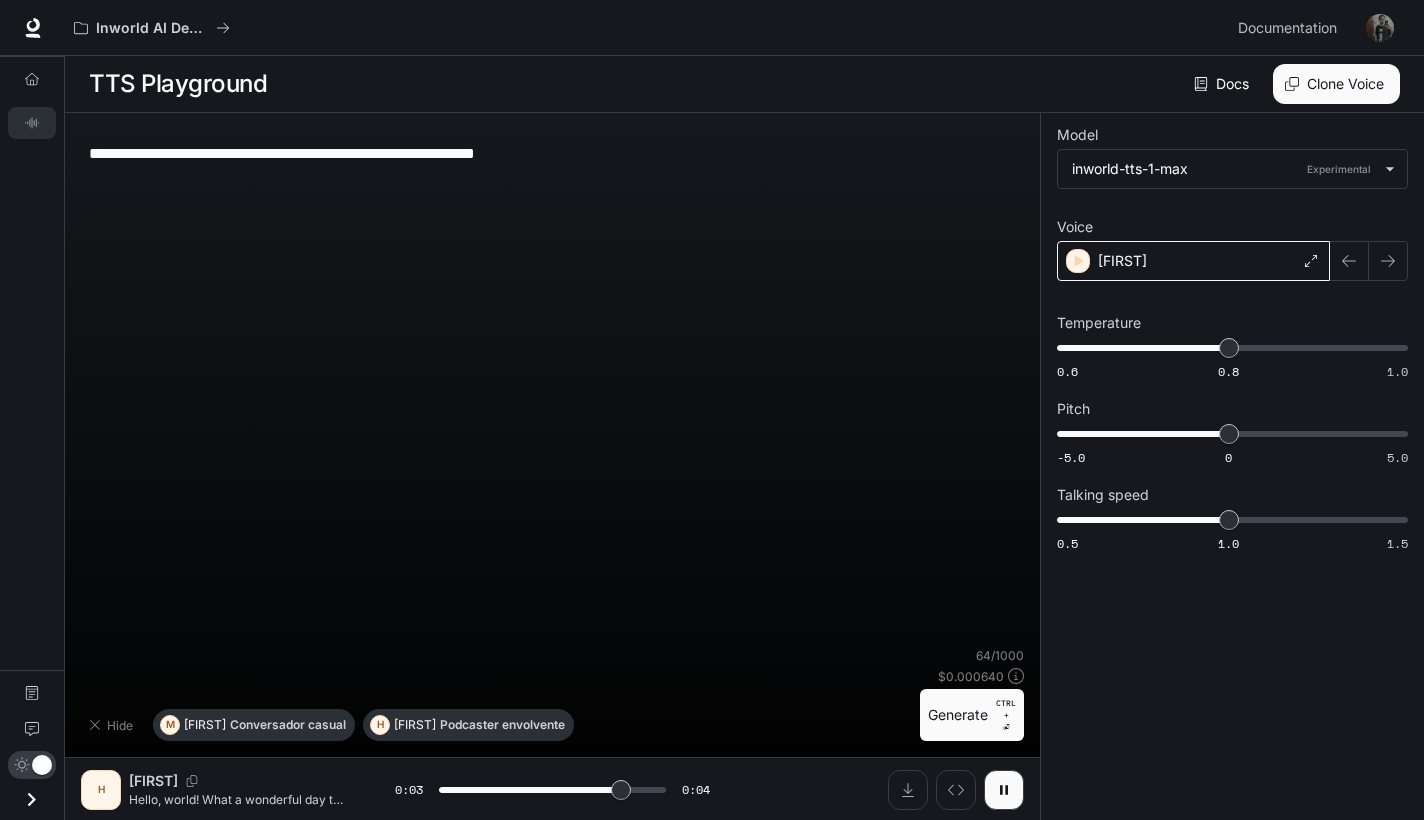 click on "Heitor" at bounding box center [1193, 261] 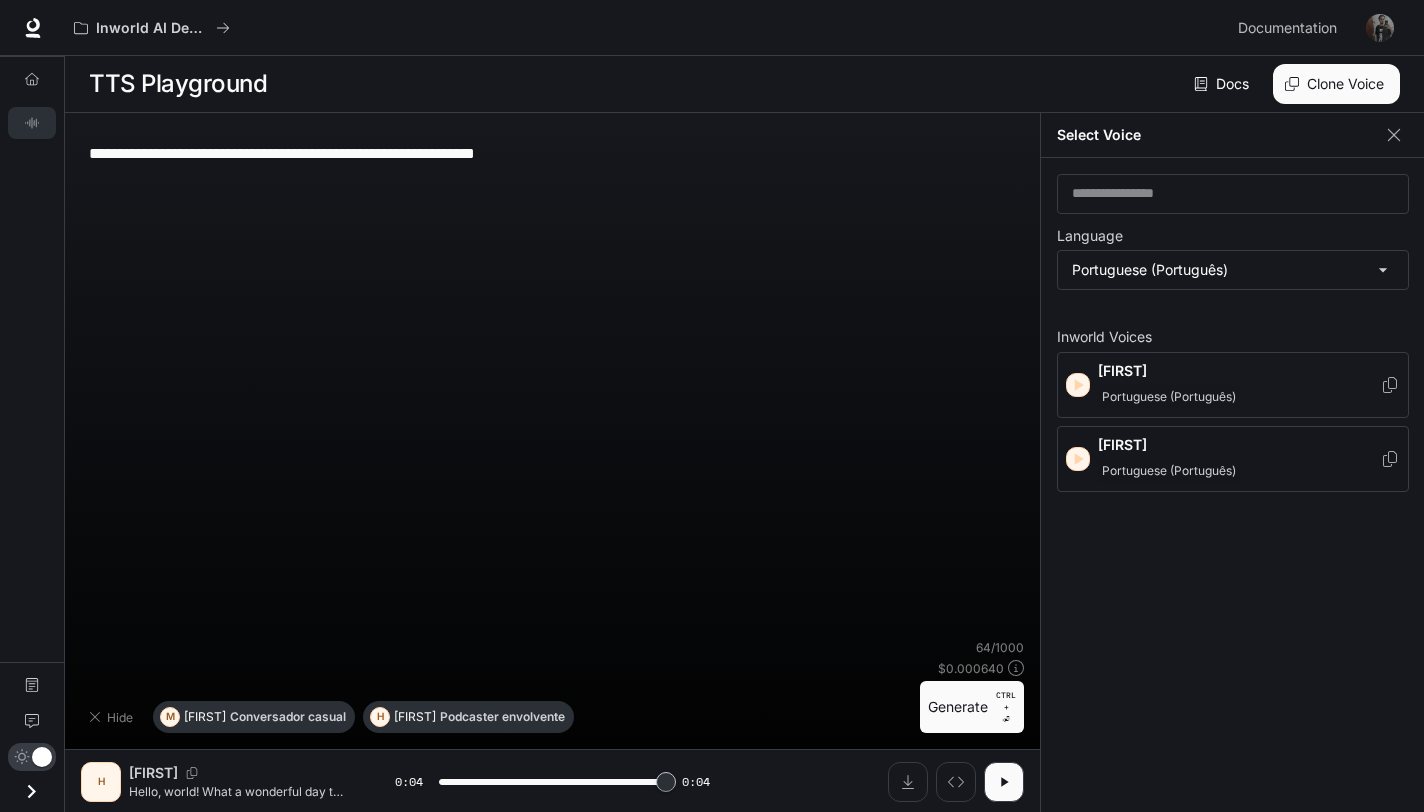 type on "*" 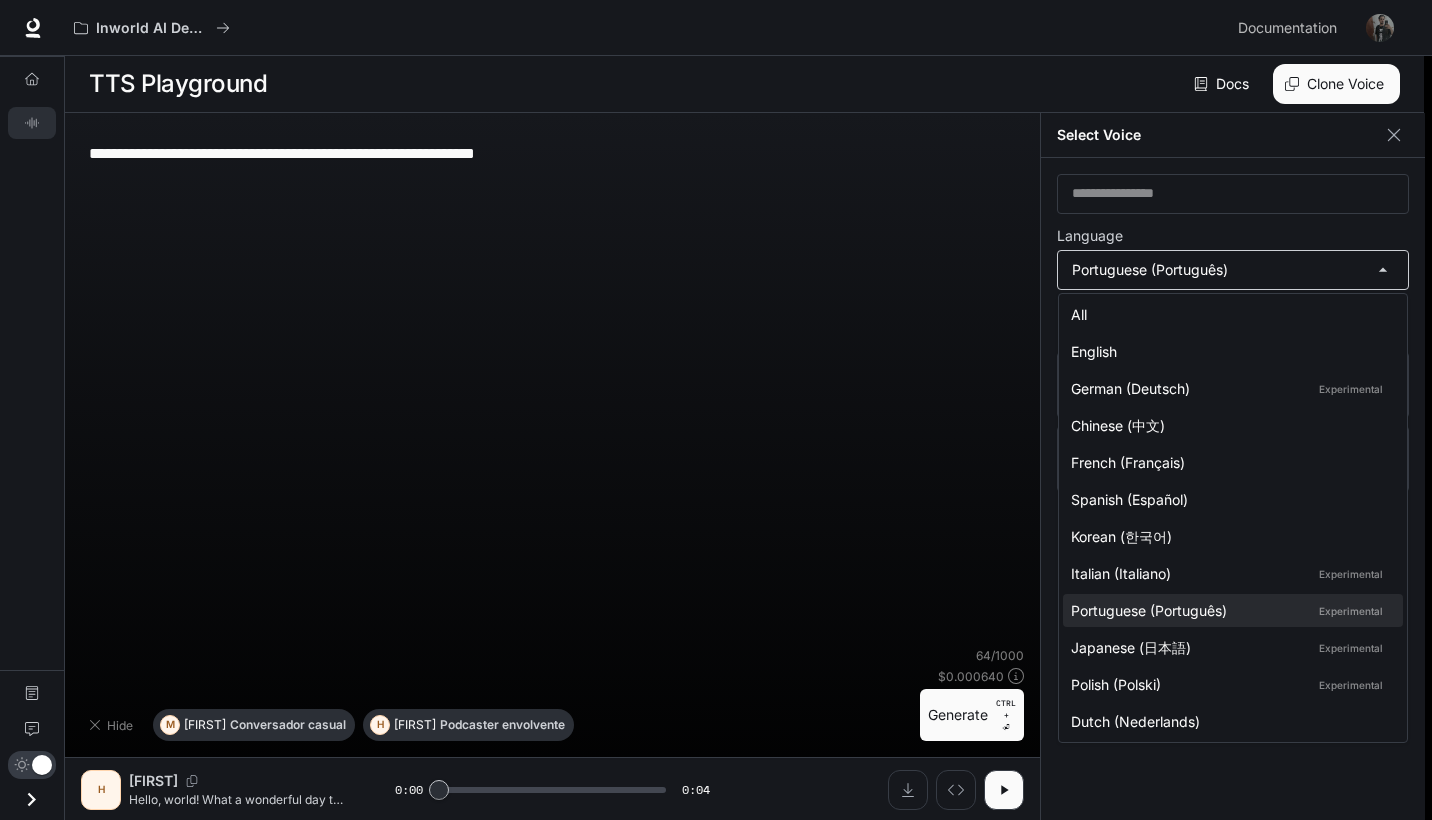 click on "**********" at bounding box center [716, 410] 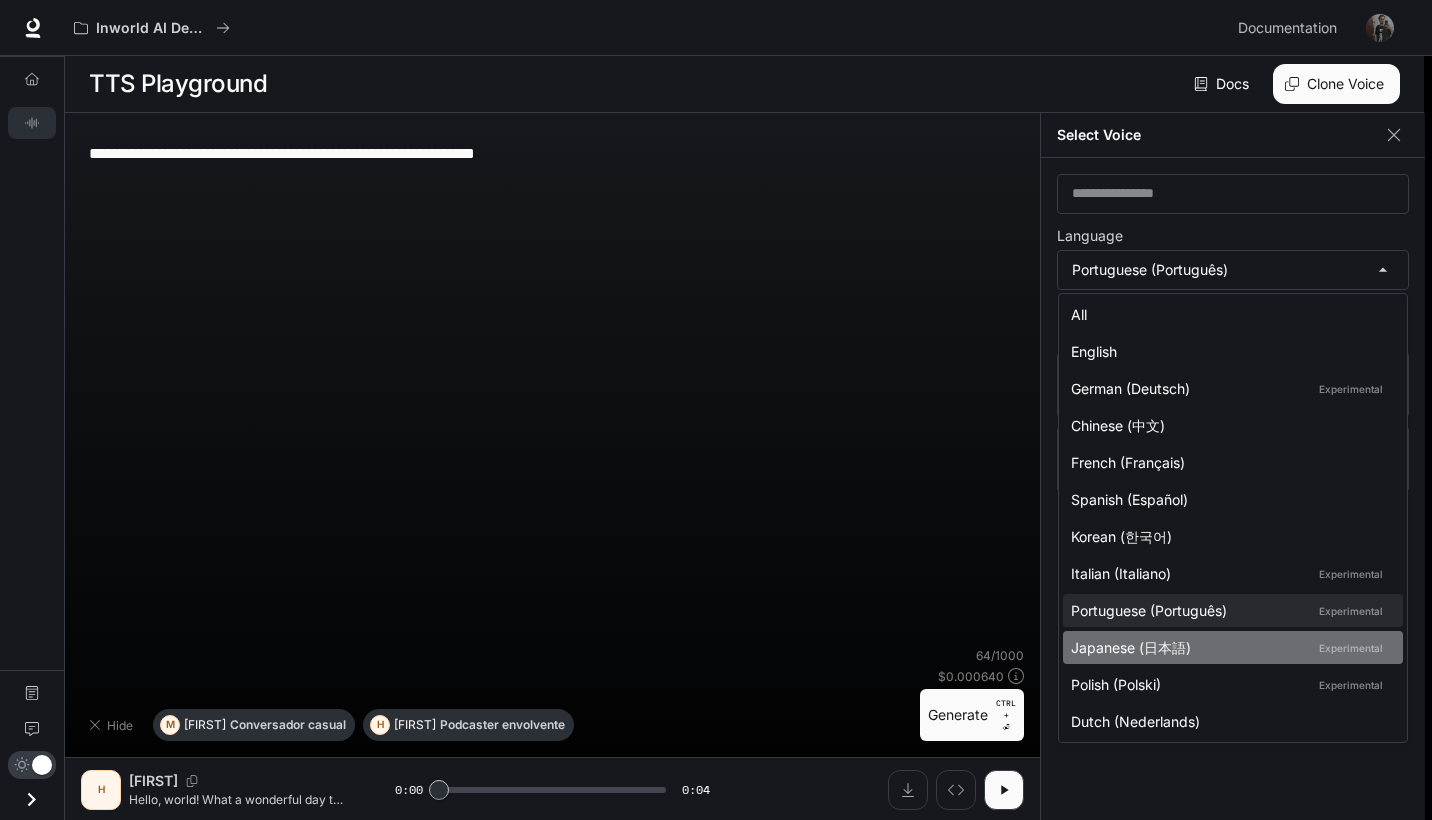 click on "Japanese (日本語) Experimental" at bounding box center [1229, 647] 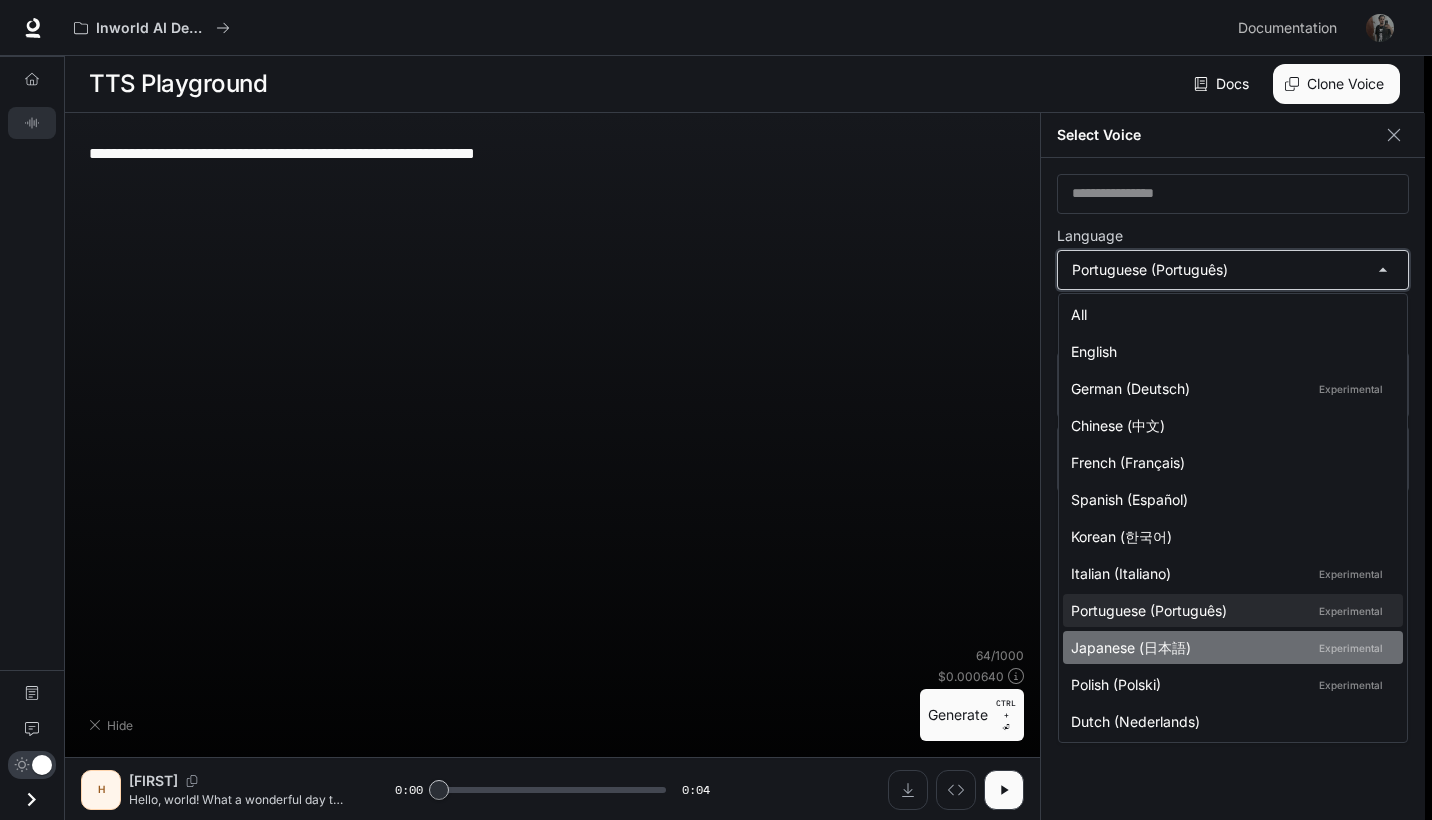 type on "*****" 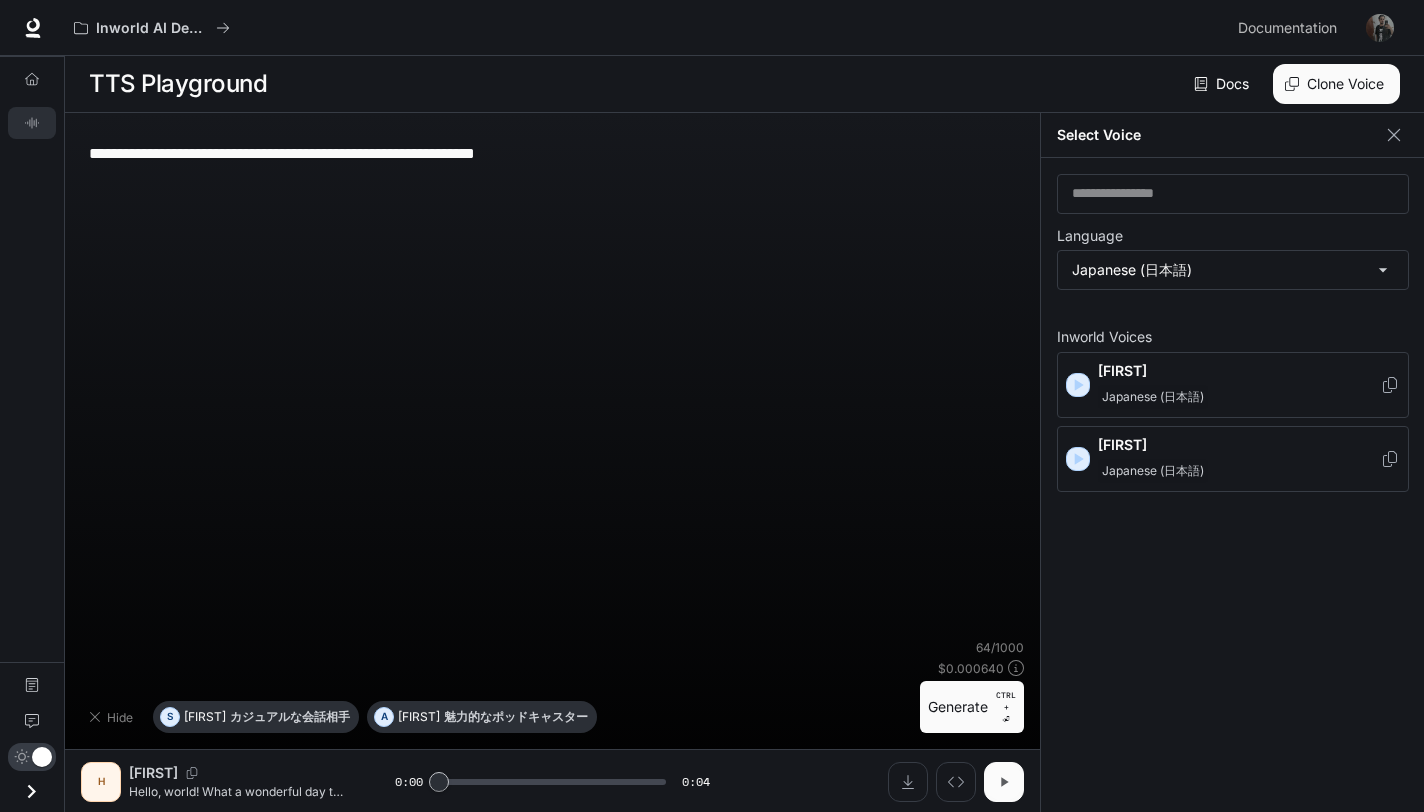 click at bounding box center (1004, 782) 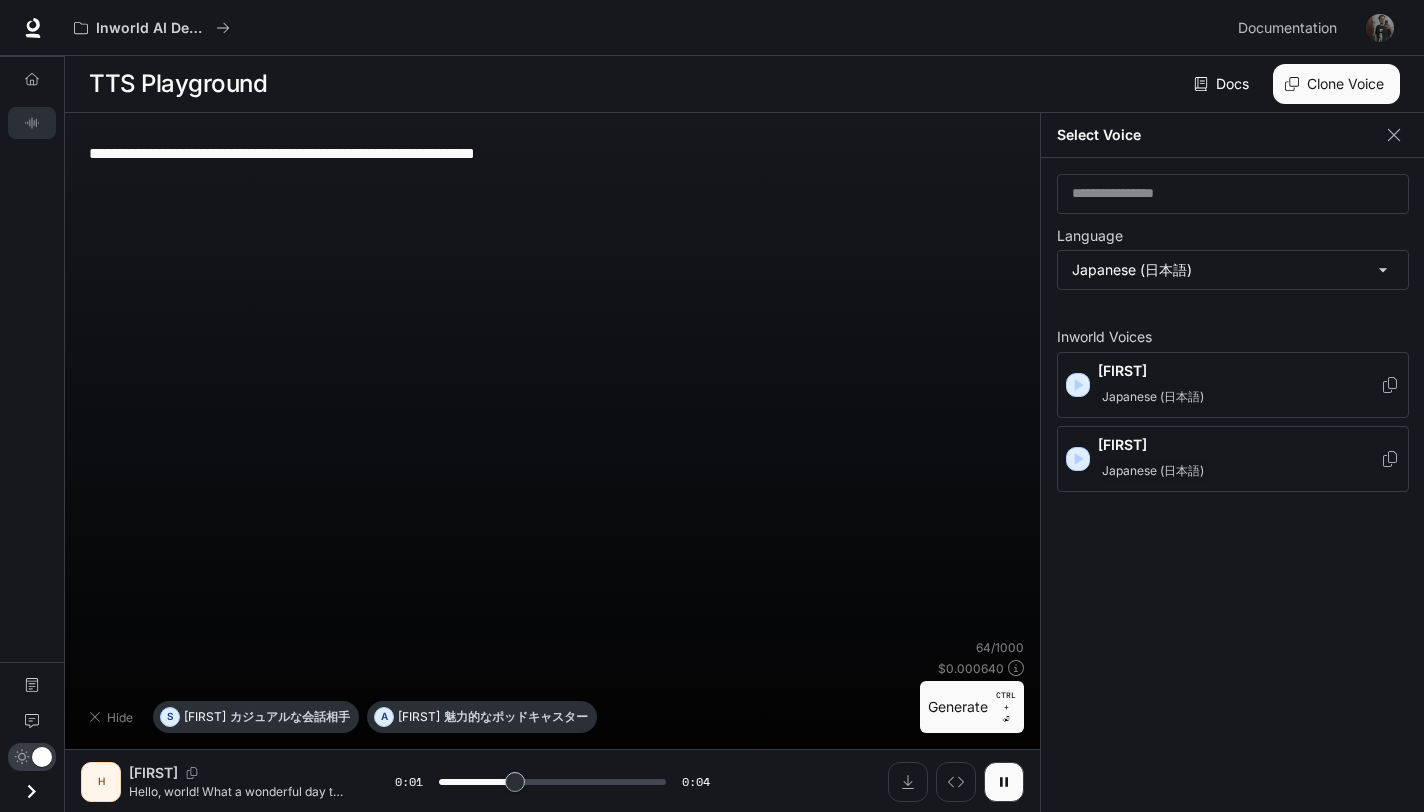 click on "**********" at bounding box center (552, 439) 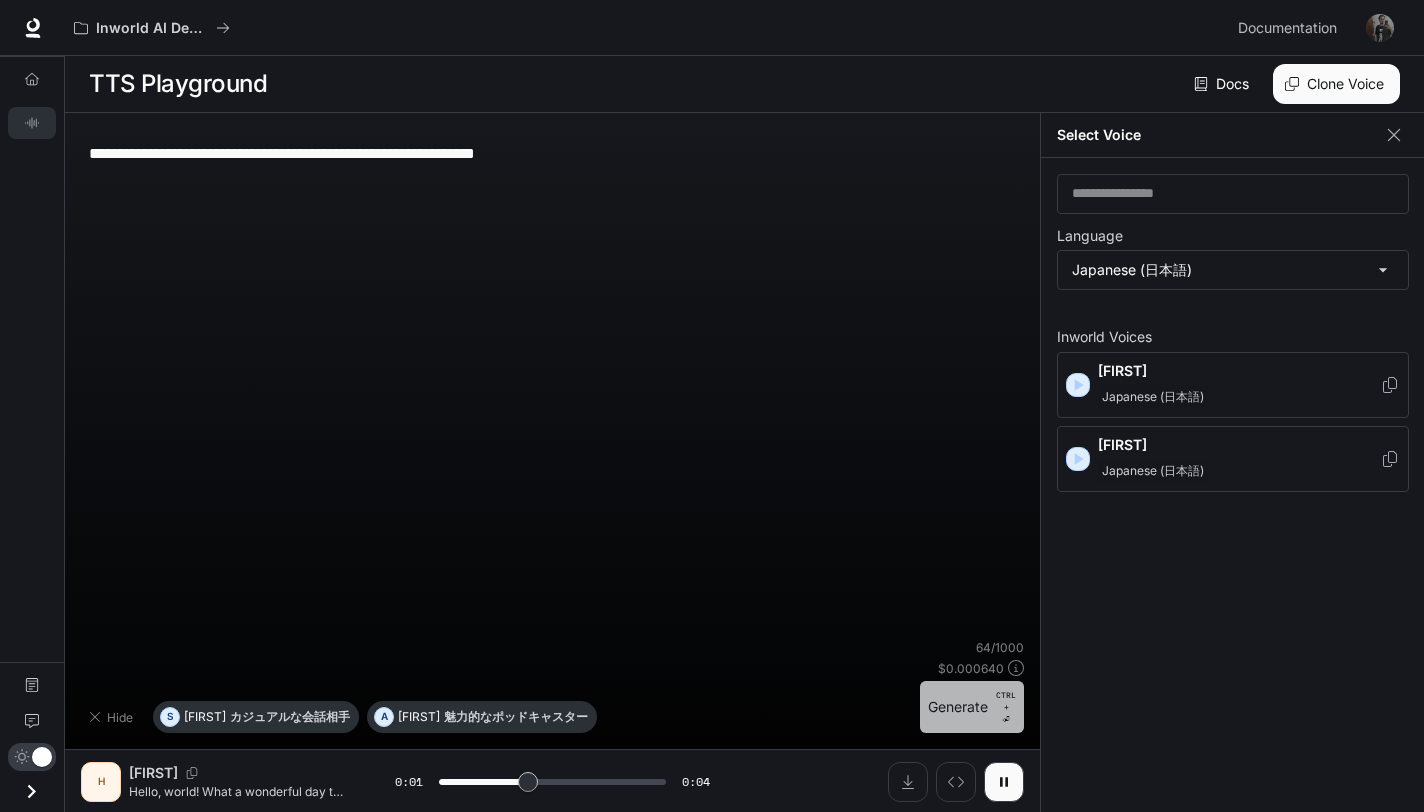 click on "Generate CTRL +  ⏎" at bounding box center [972, 707] 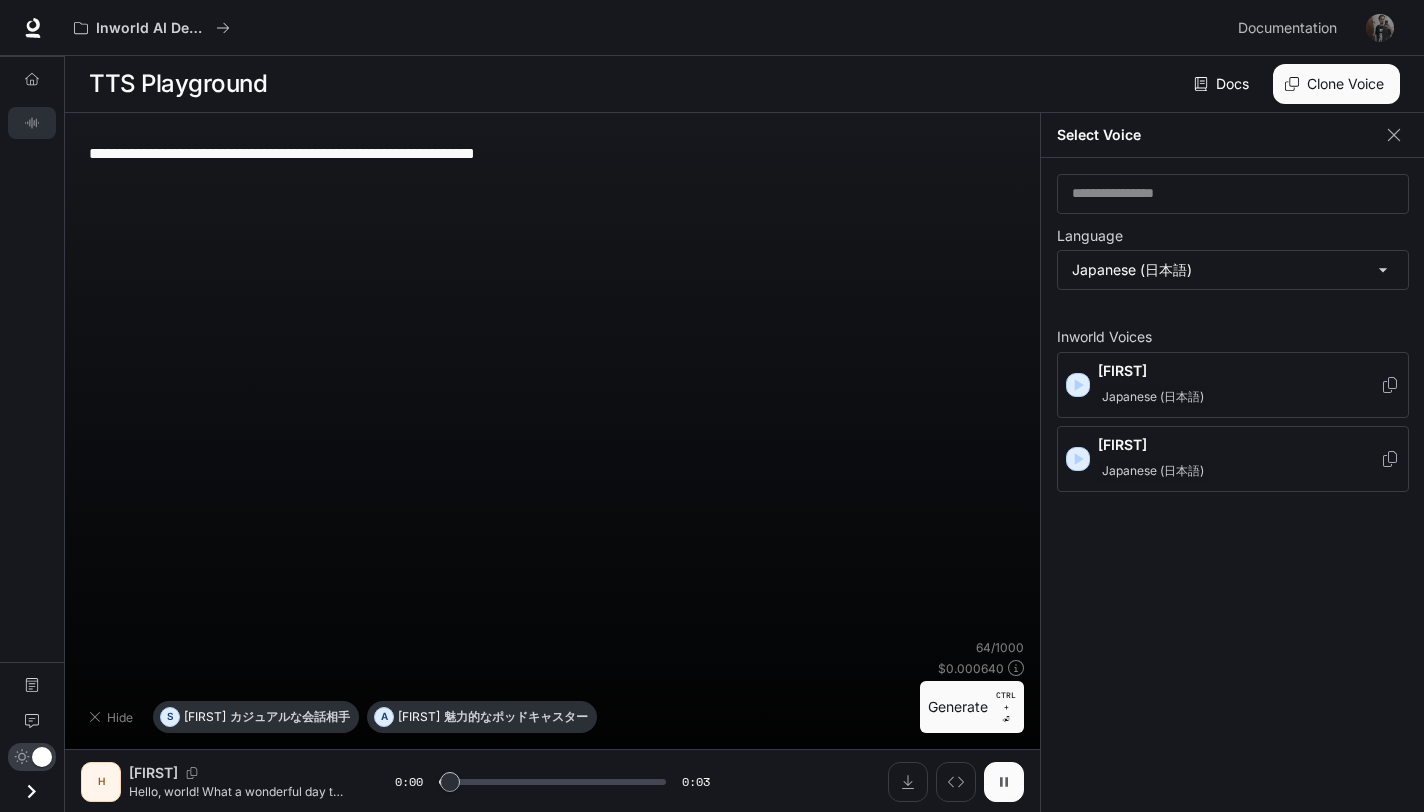 click at bounding box center (1004, 782) 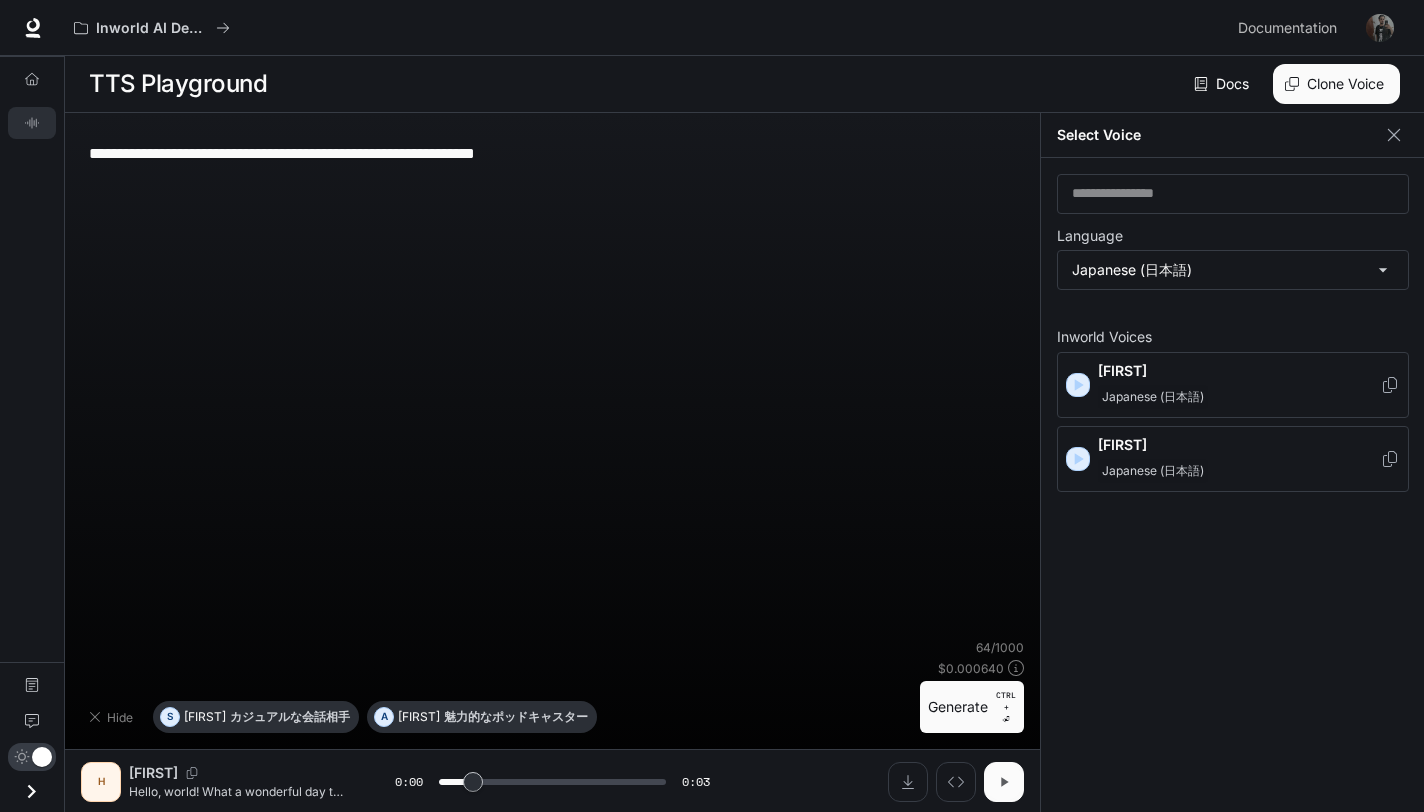 click at bounding box center [1004, 782] 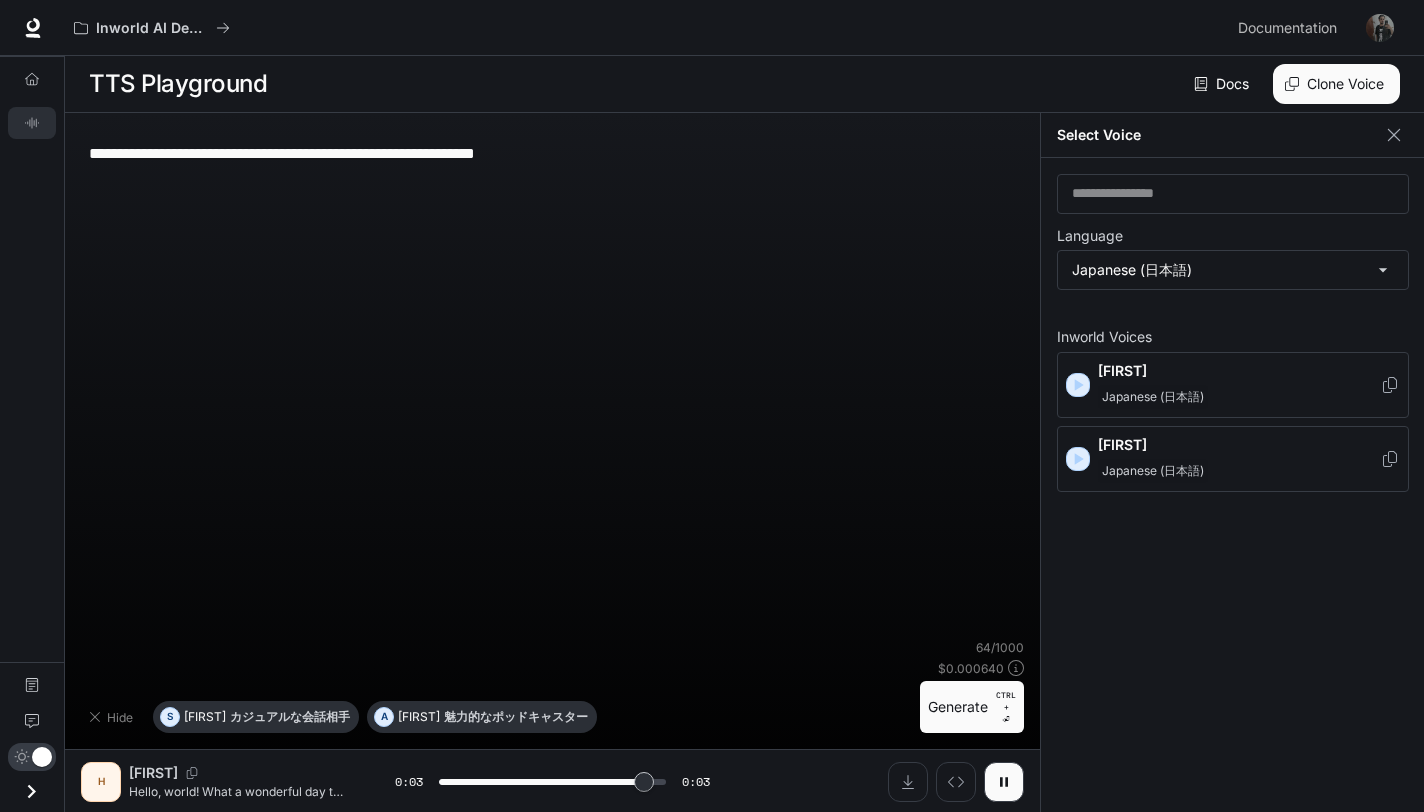 type on "*" 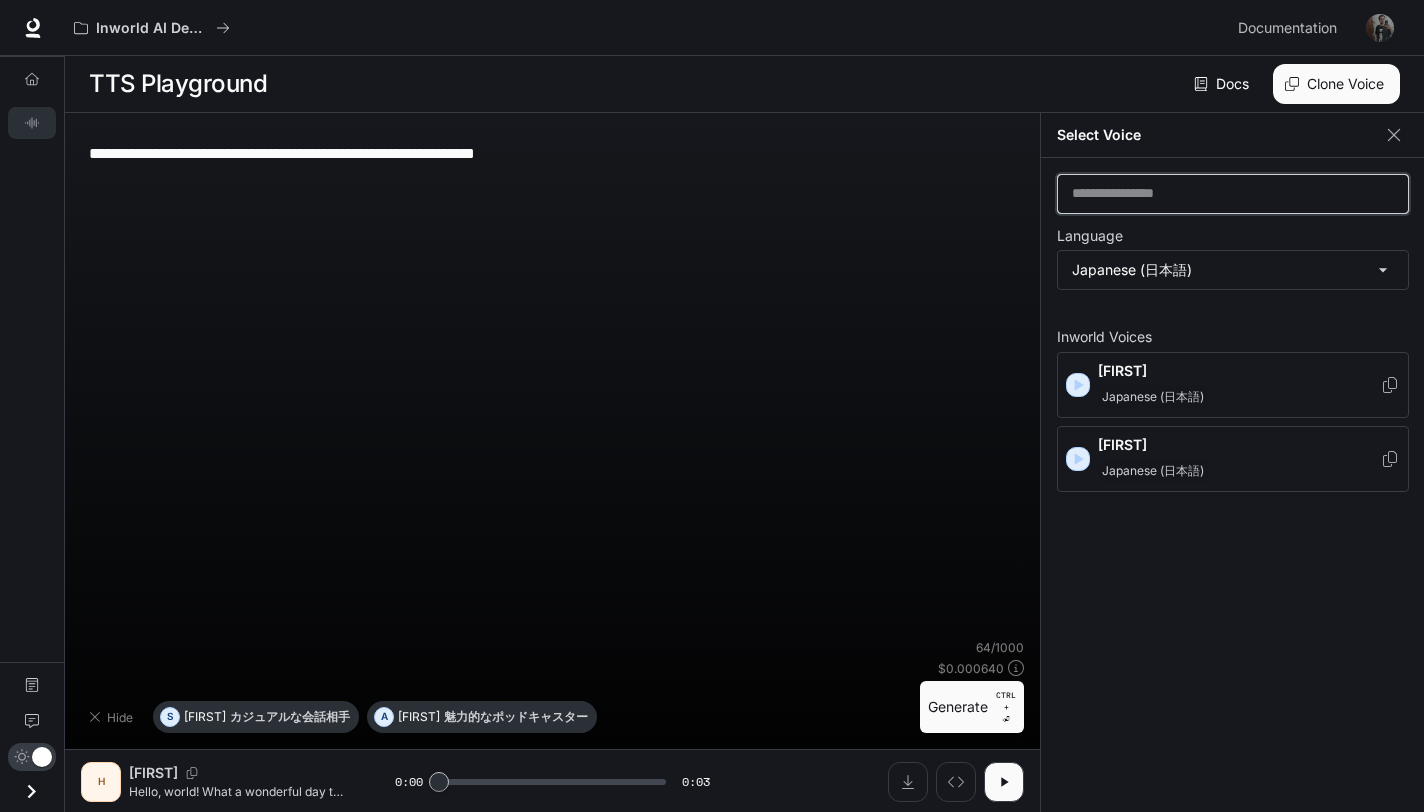 click at bounding box center [1233, 194] 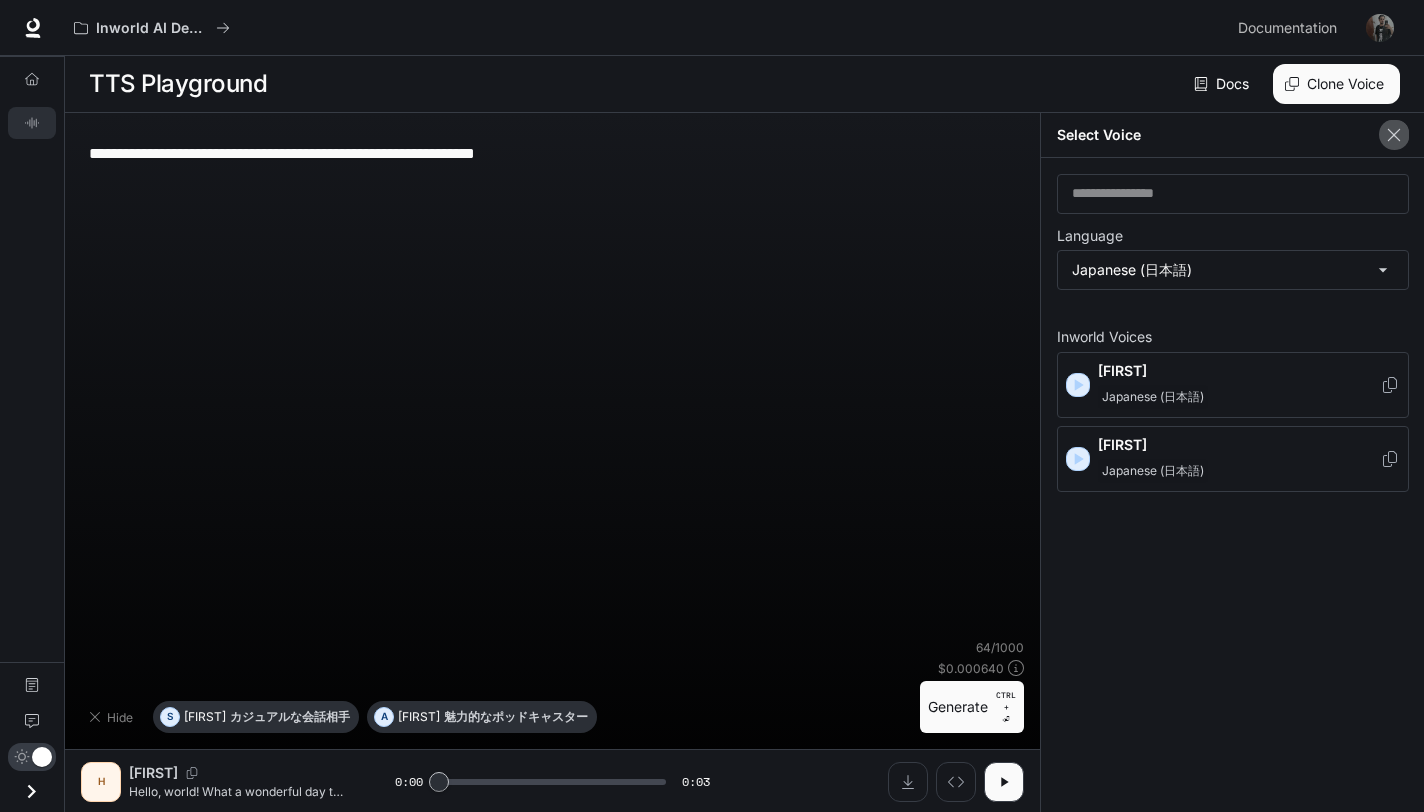 click 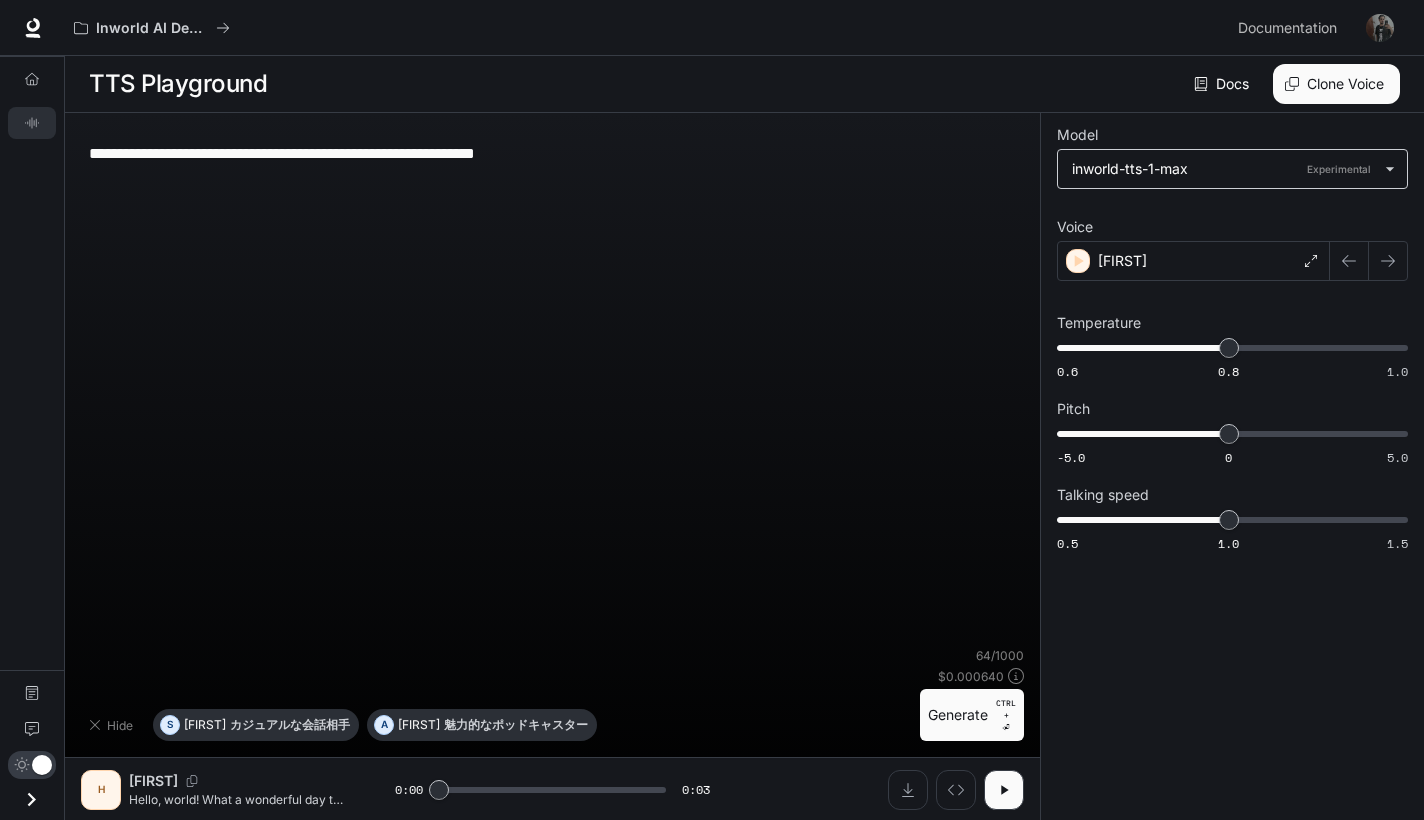 click on "**********" at bounding box center (712, 410) 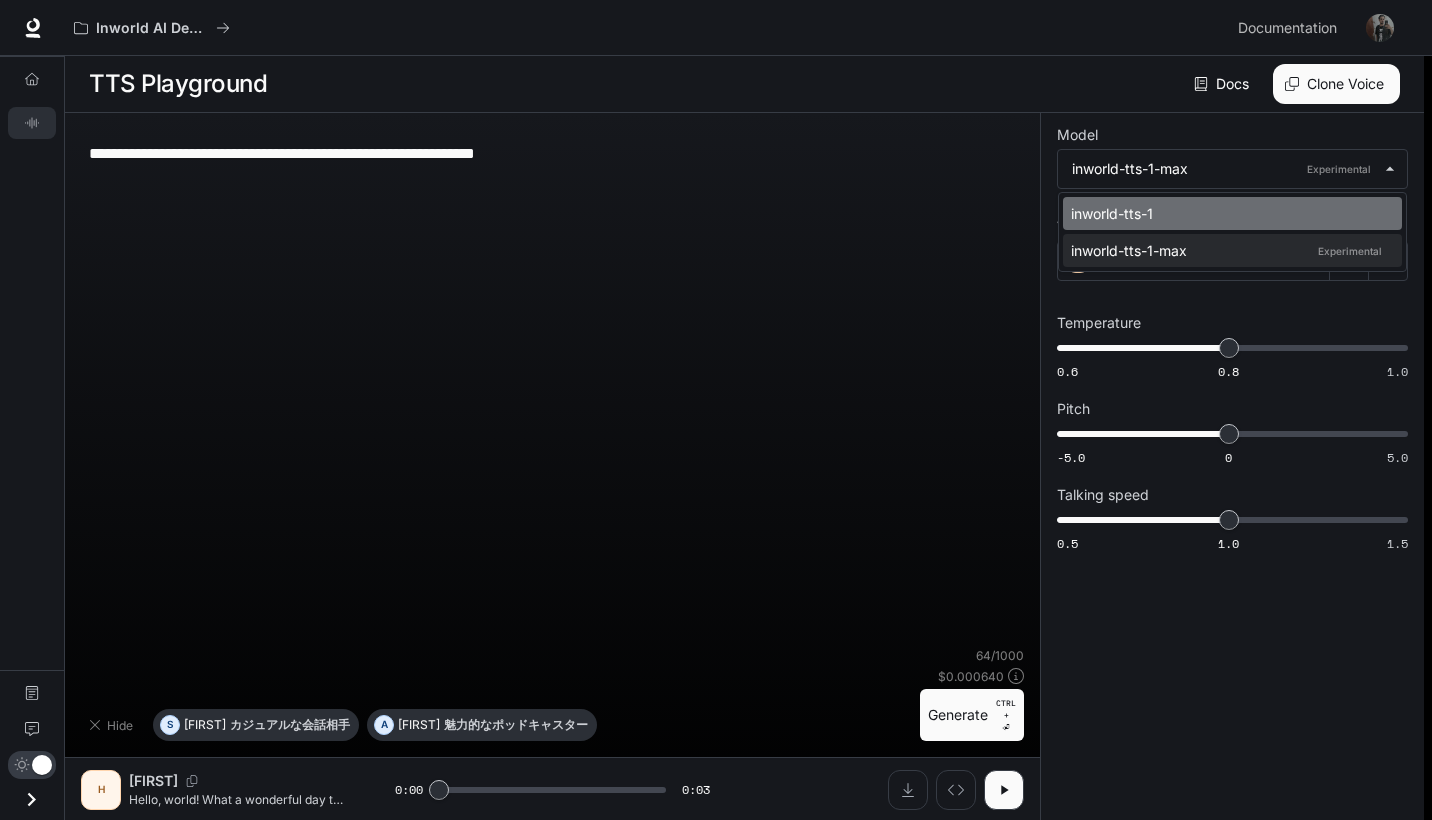 click on "inworld-tts-1" at bounding box center [1232, 213] 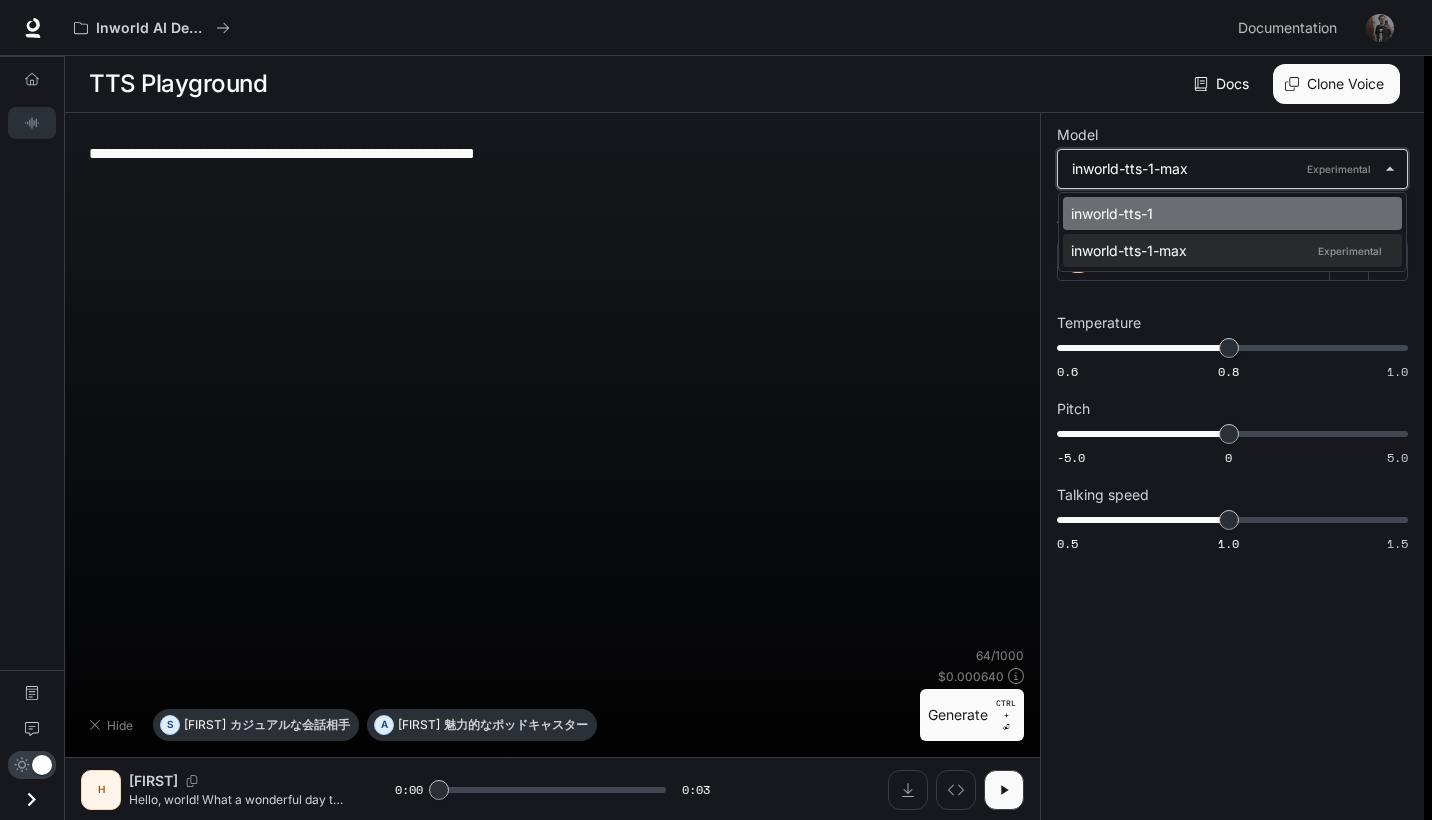 type on "**********" 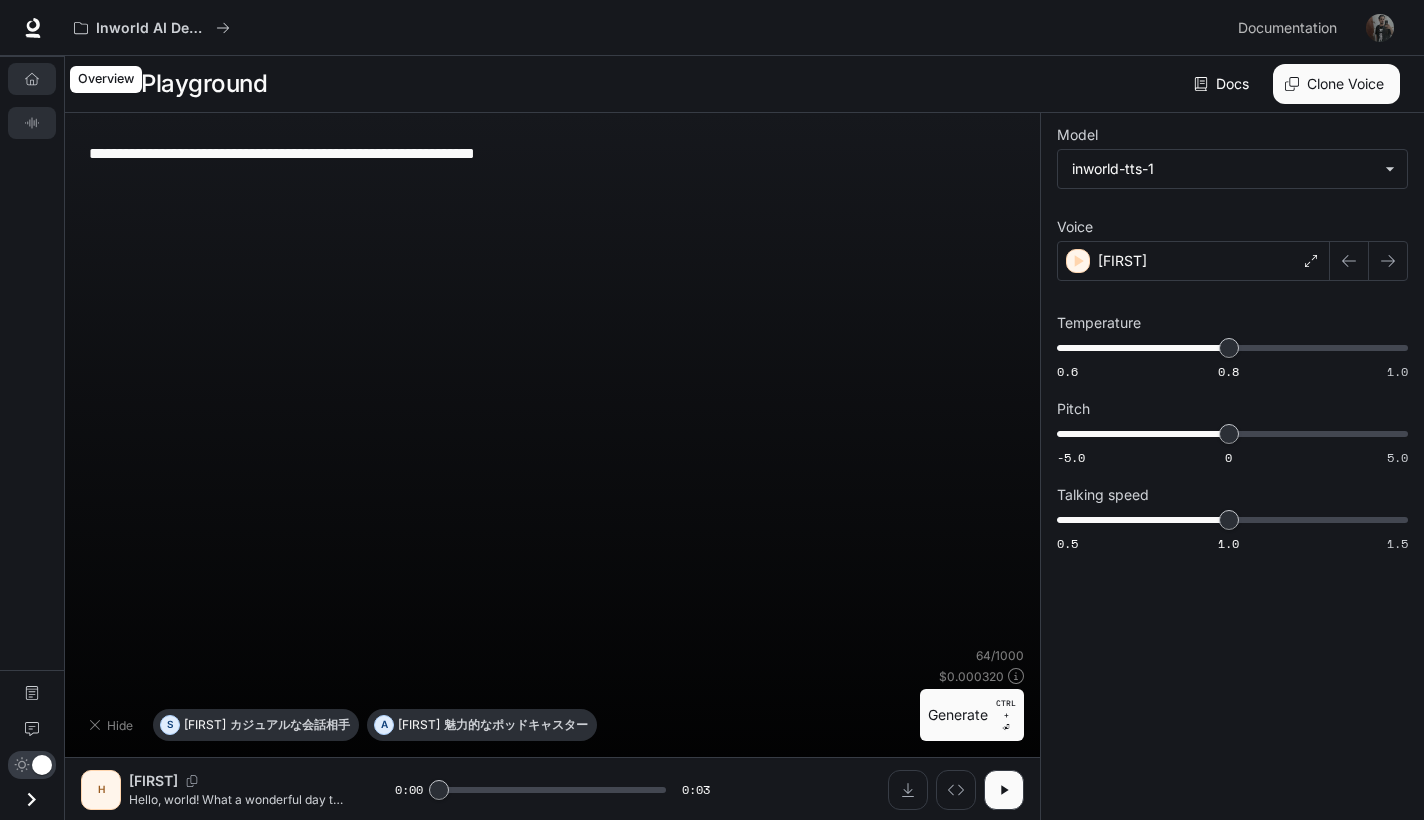 click on "Overview" at bounding box center (32, 79) 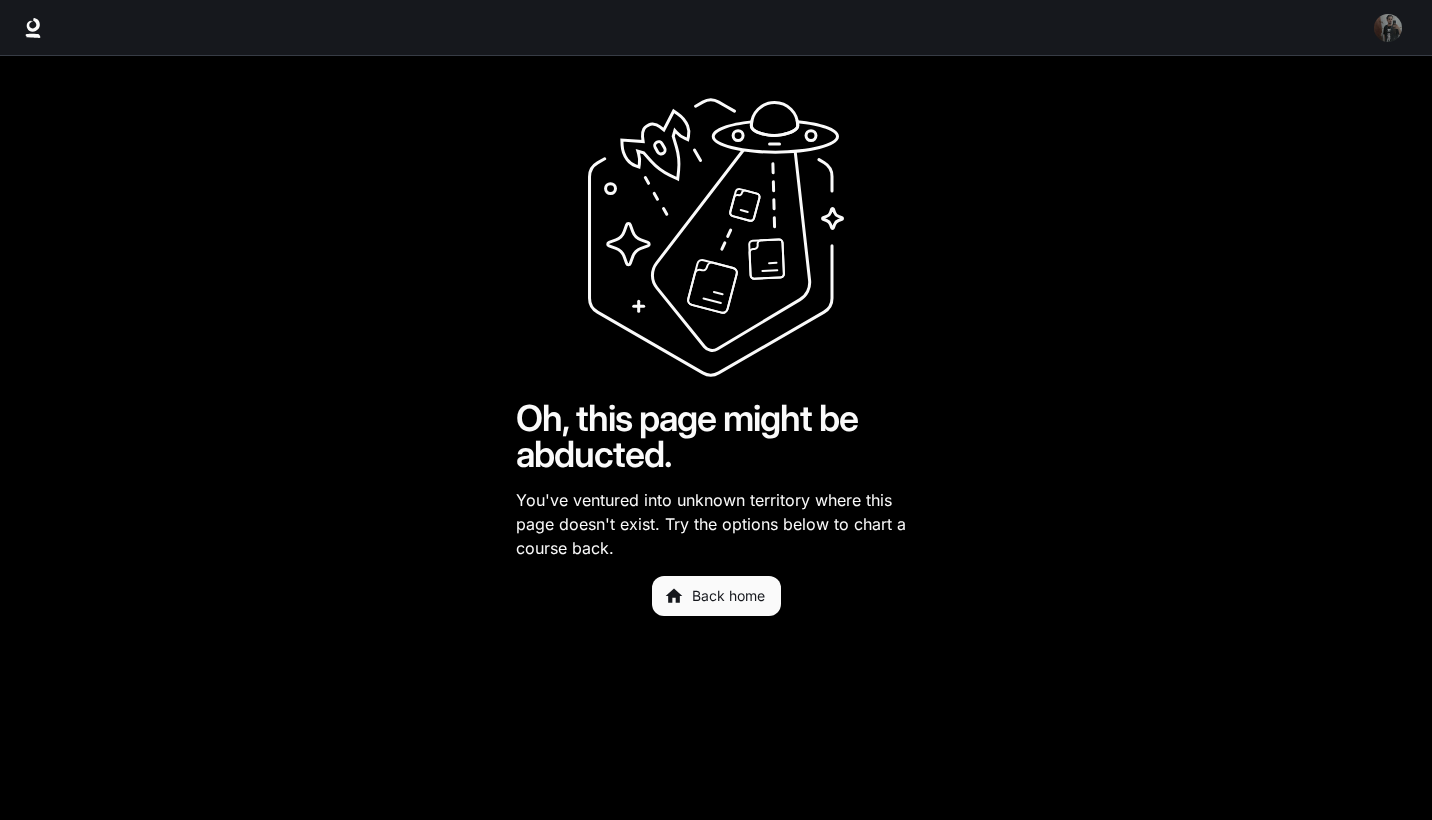 scroll, scrollTop: 0, scrollLeft: 0, axis: both 